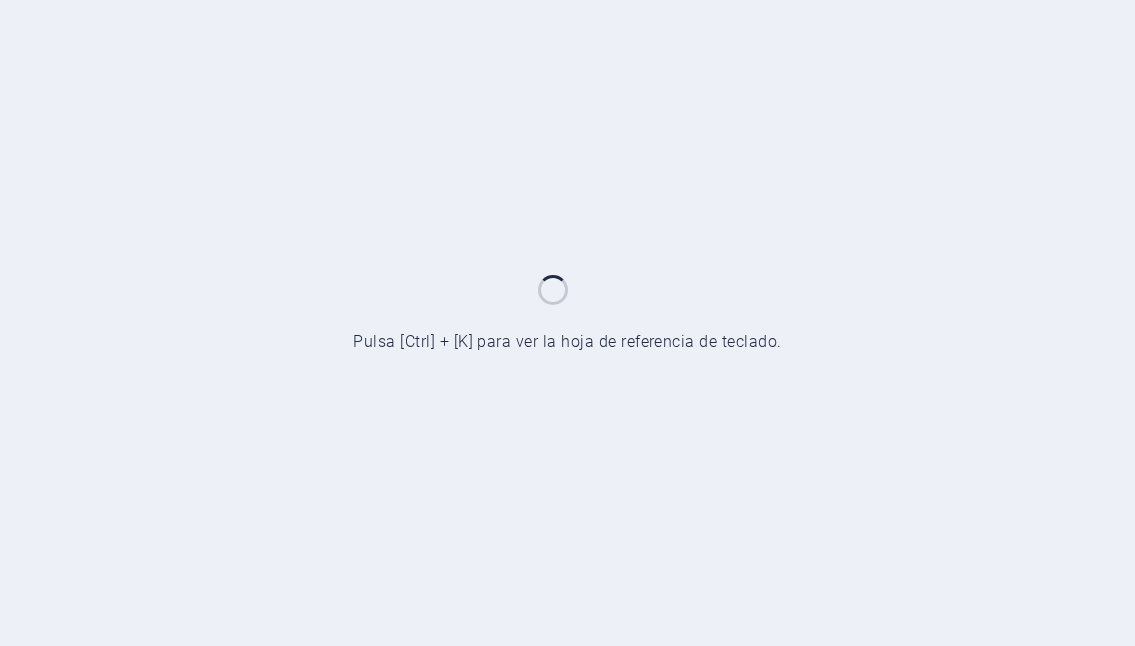 scroll, scrollTop: 0, scrollLeft: 0, axis: both 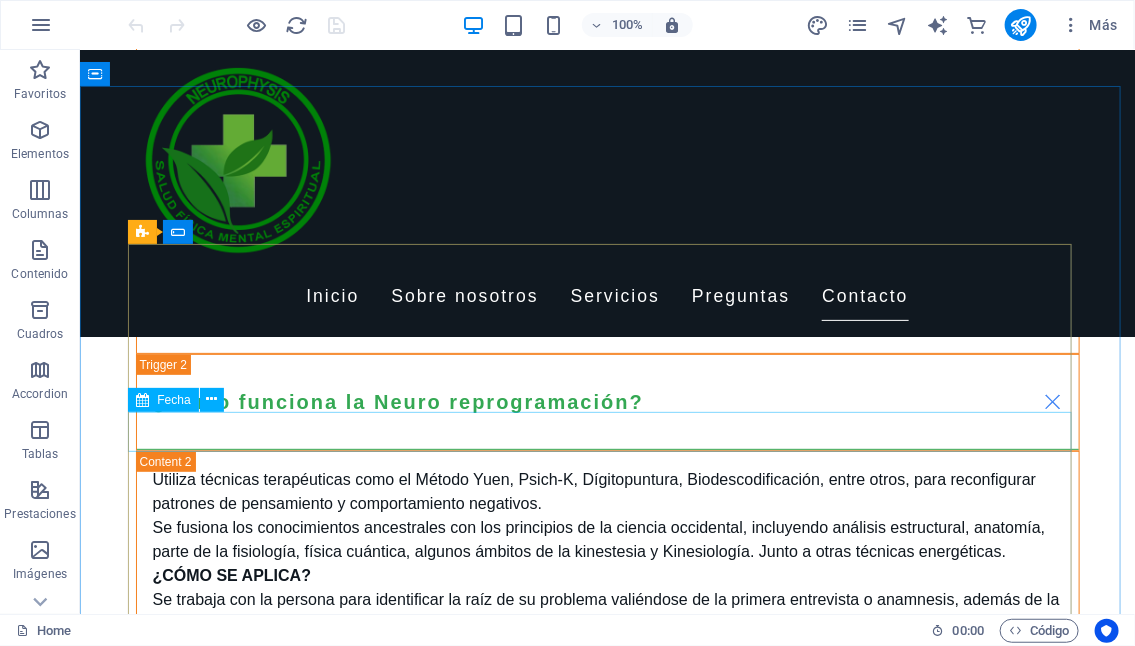 click on "Fecha" at bounding box center [163, 400] 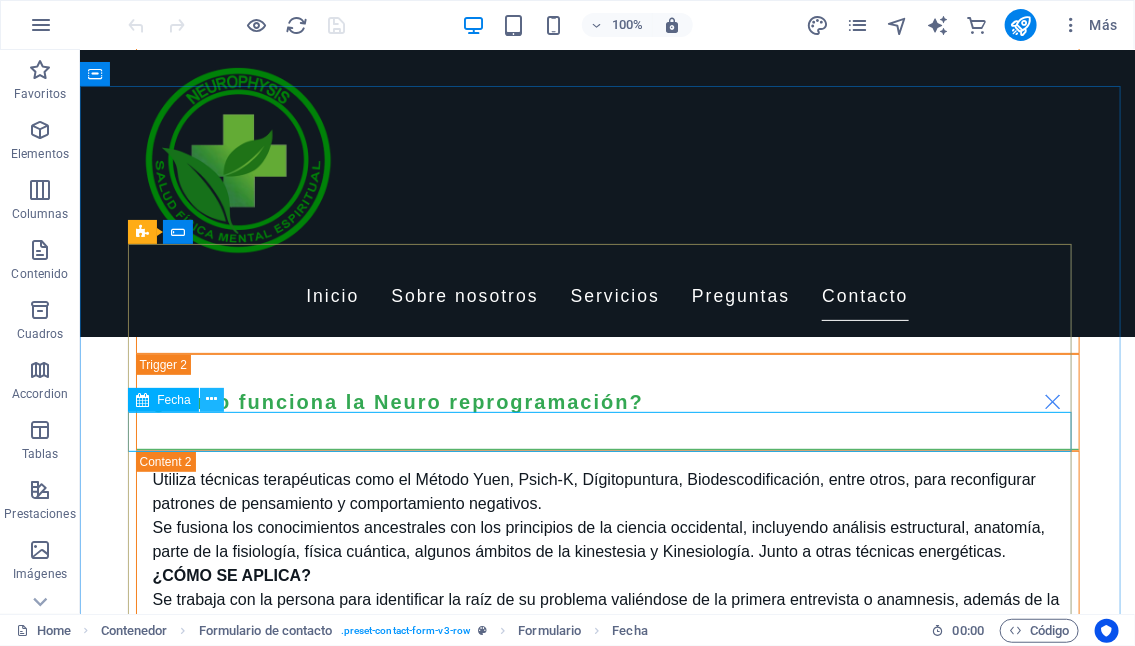 click at bounding box center [211, 399] 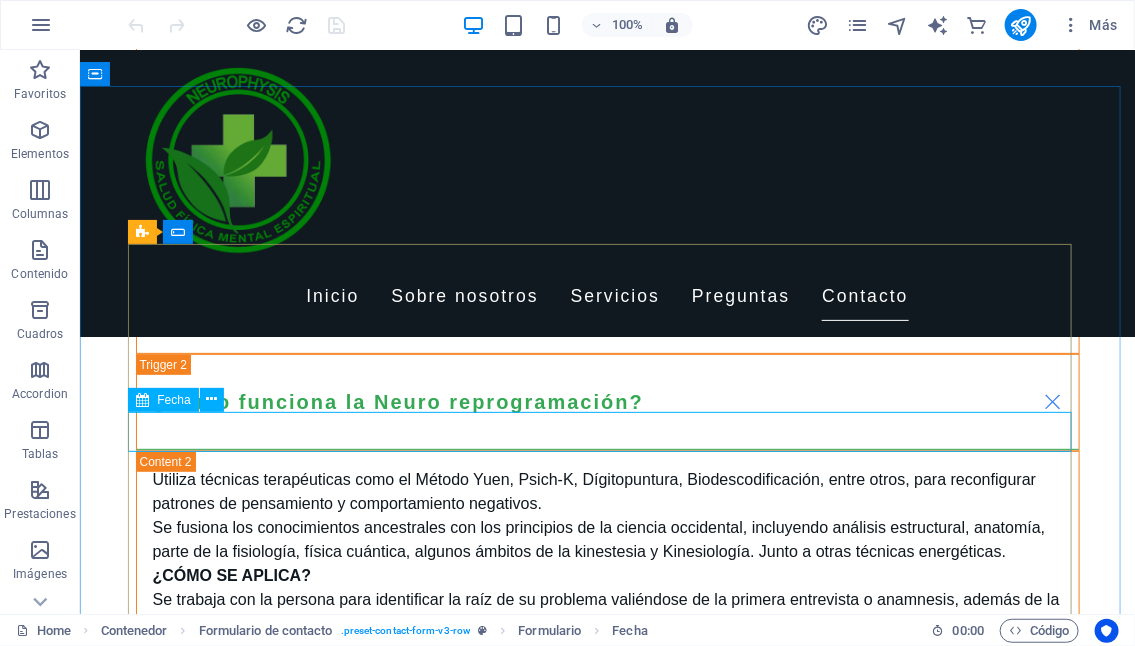 click on "Fecha" at bounding box center (173, 400) 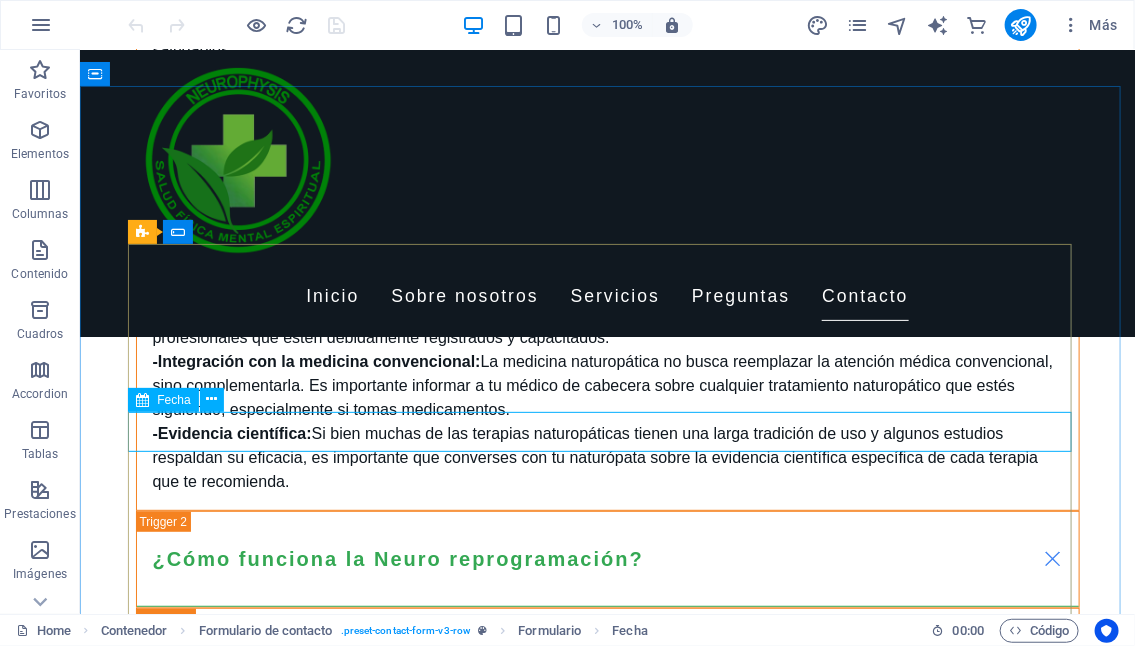 select on "days-from-today" 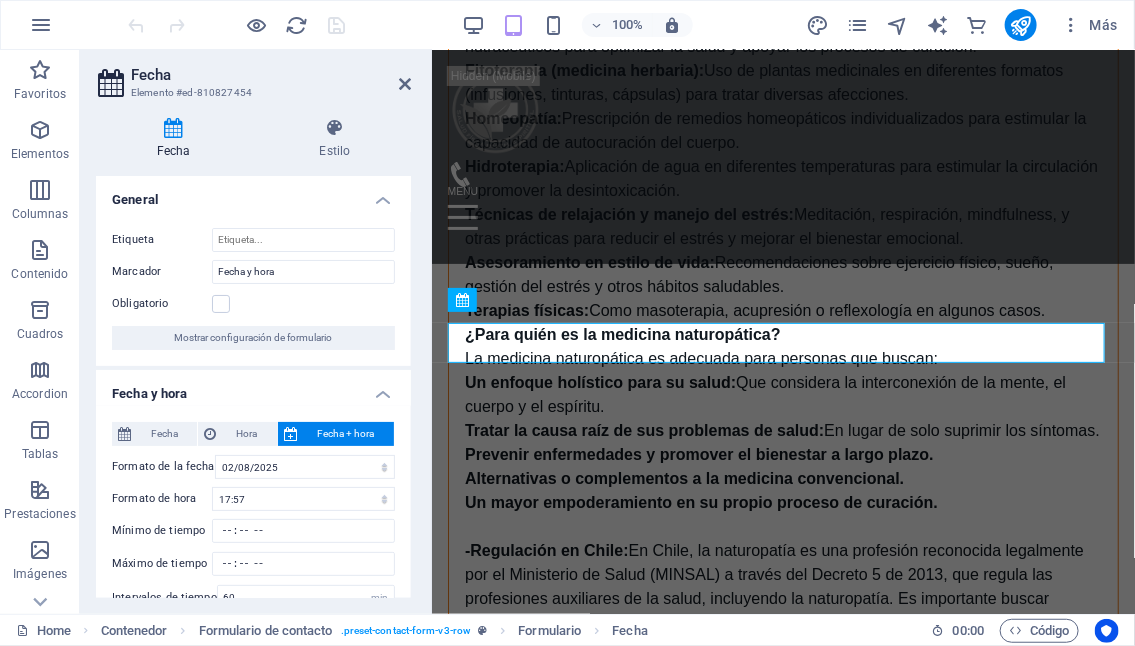 scroll, scrollTop: 5836, scrollLeft: 0, axis: vertical 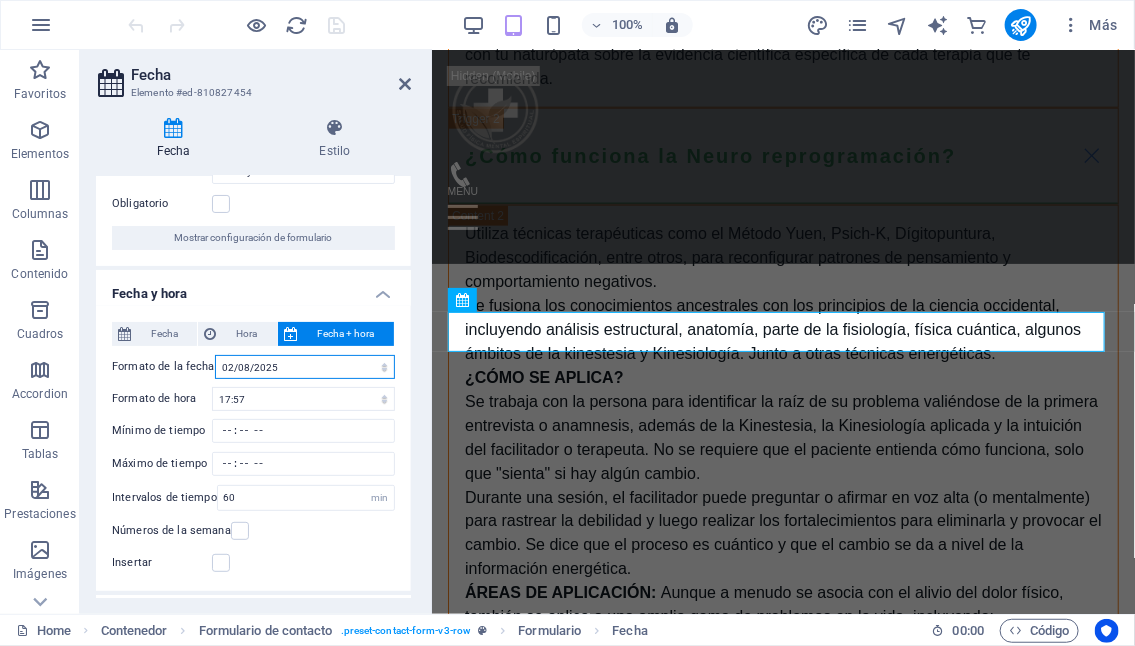 click on "02/08/2025 2 de agosto de 2025 2 de ago. de 2025 sábado, 2 de agosto de 2025 sáb., 2 de agosto de 2025 sáb., 02/08/2025" at bounding box center (305, 367) 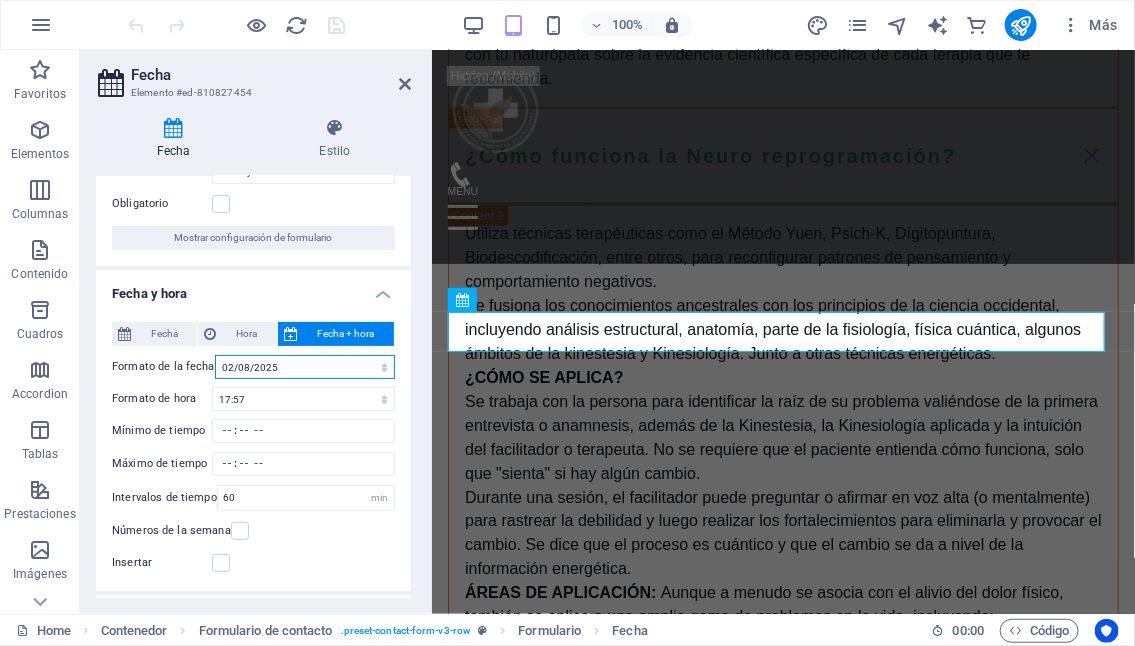 click on "02/08/2025 2 de agosto de 2025 2 de ago. de 2025 sábado, 2 de agosto de 2025 sáb., 2 de agosto de 2025 sáb., 02/08/2025" at bounding box center (305, 367) 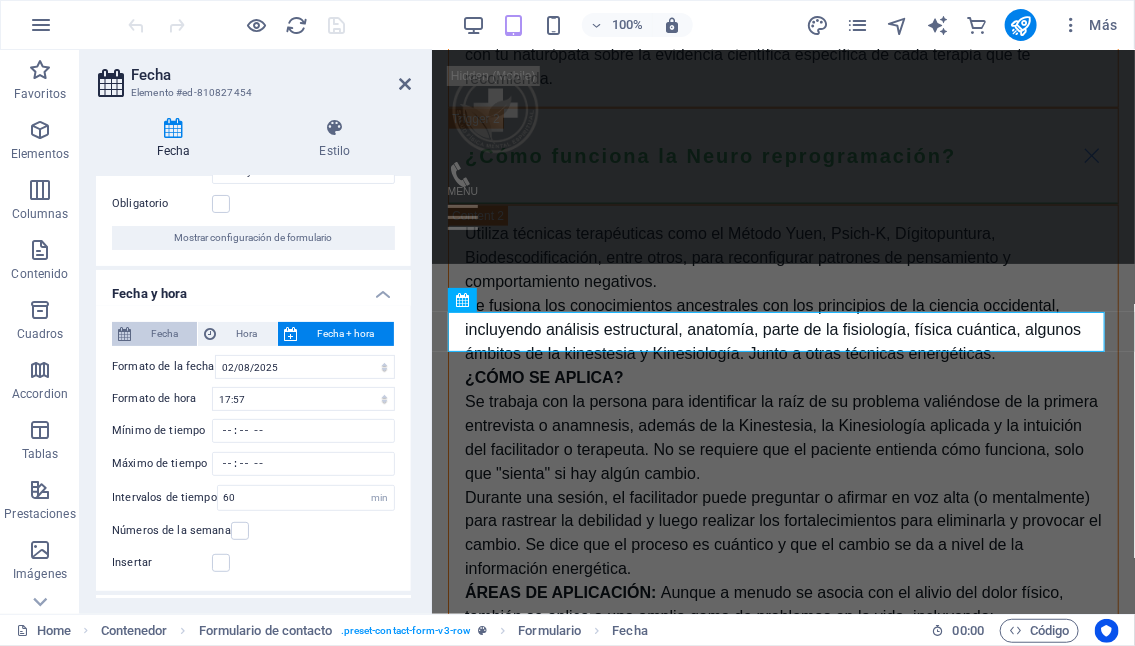 click on "Fecha" at bounding box center (164, 334) 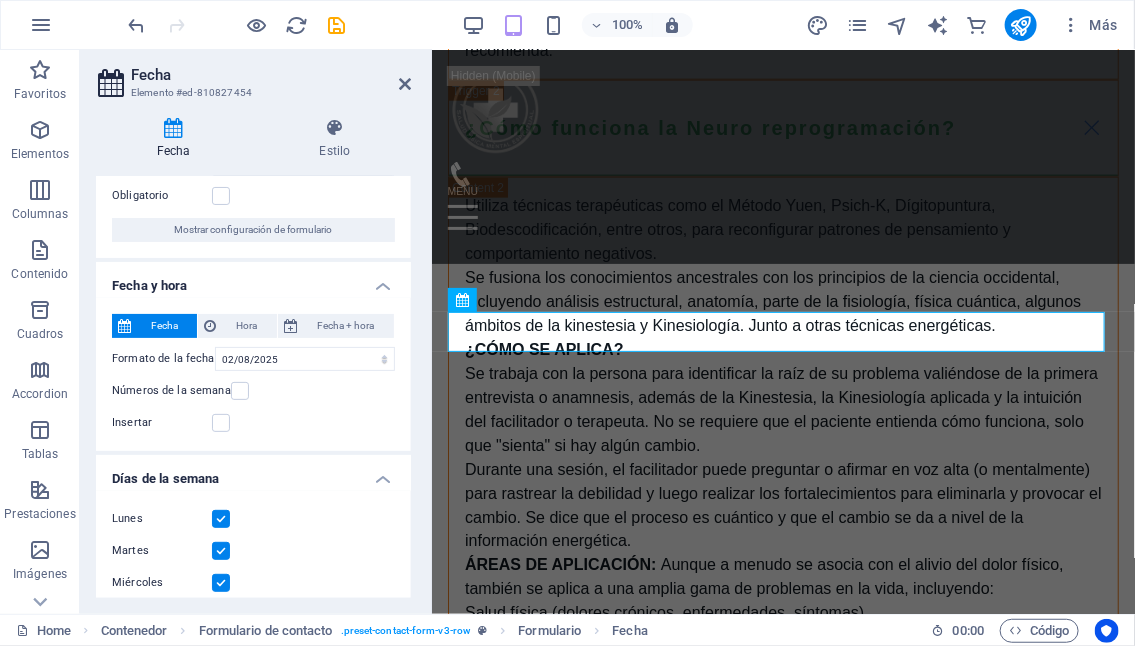 scroll, scrollTop: 0, scrollLeft: 0, axis: both 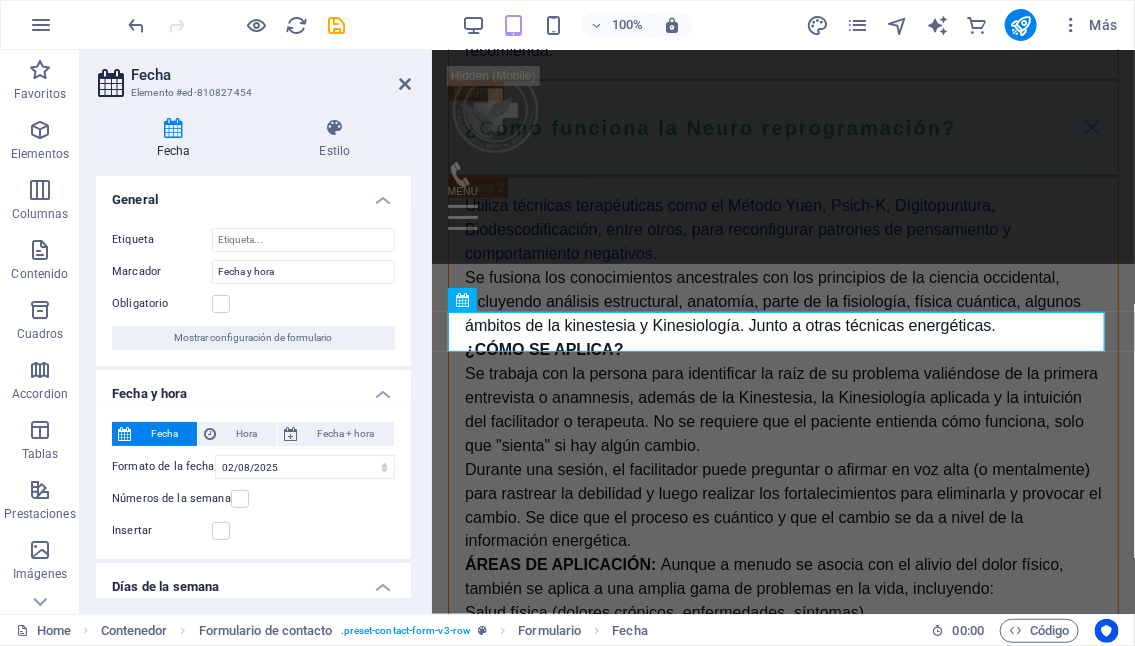 click on "Mostrar configuración de formulario" at bounding box center (254, 338) 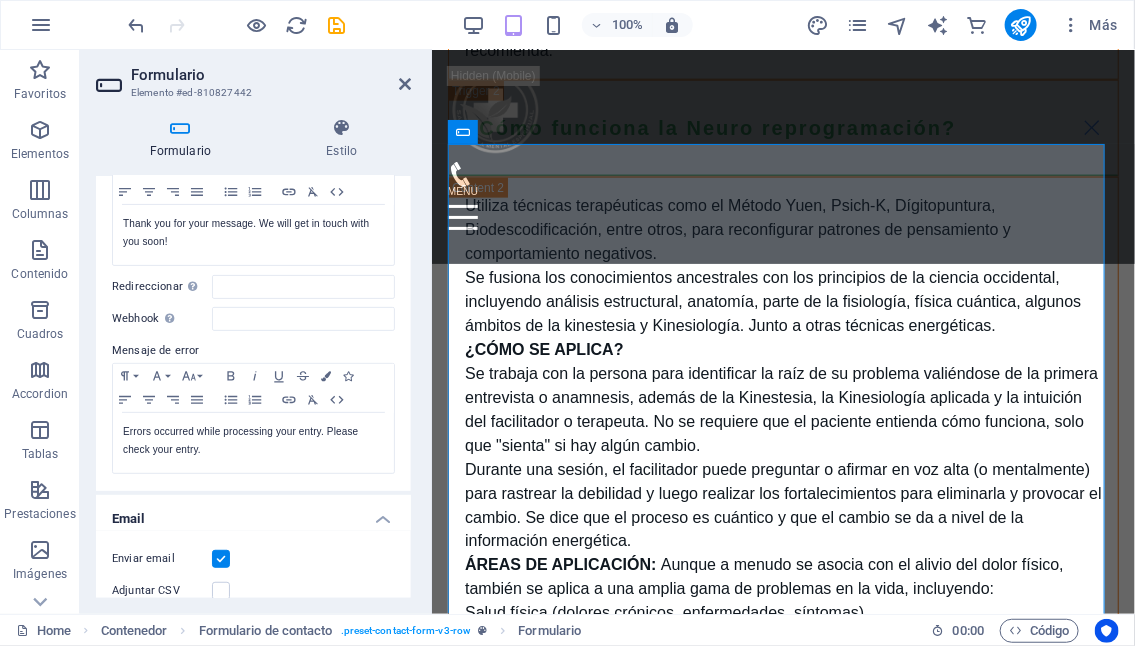 scroll, scrollTop: 0, scrollLeft: 0, axis: both 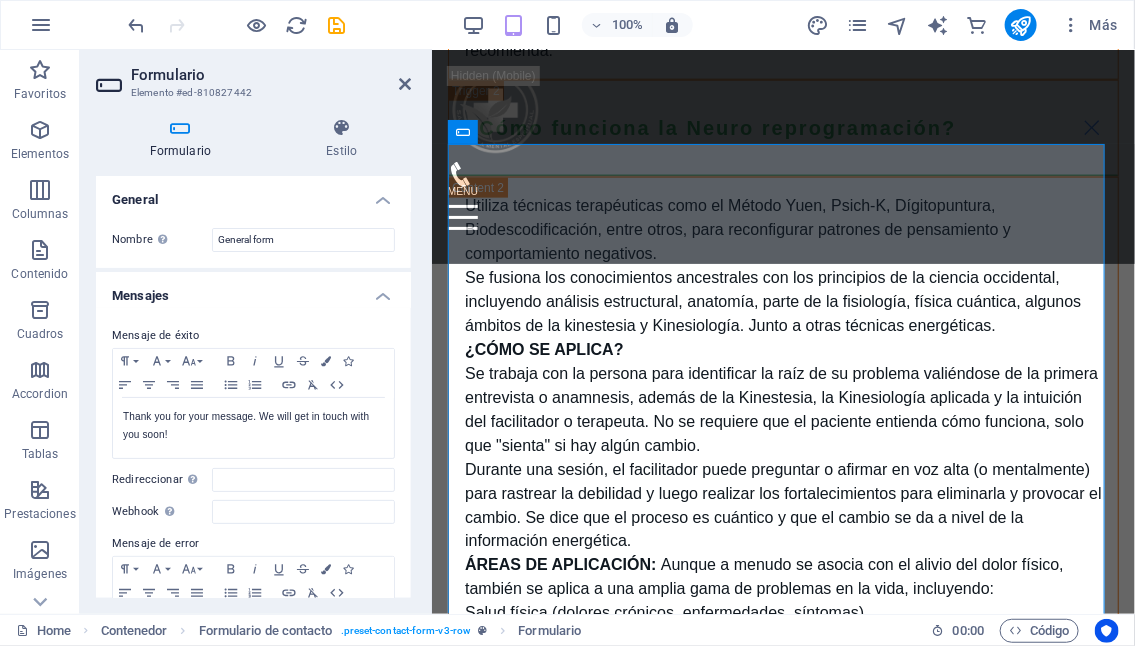 click on "Formulario" at bounding box center [184, 139] 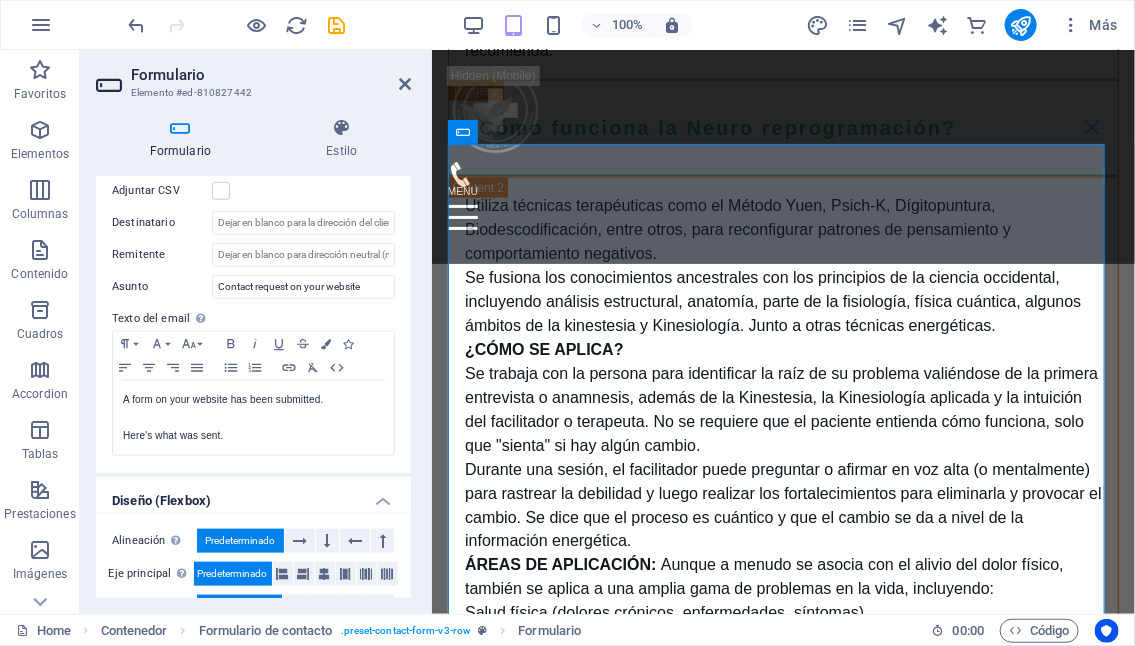 scroll, scrollTop: 393, scrollLeft: 0, axis: vertical 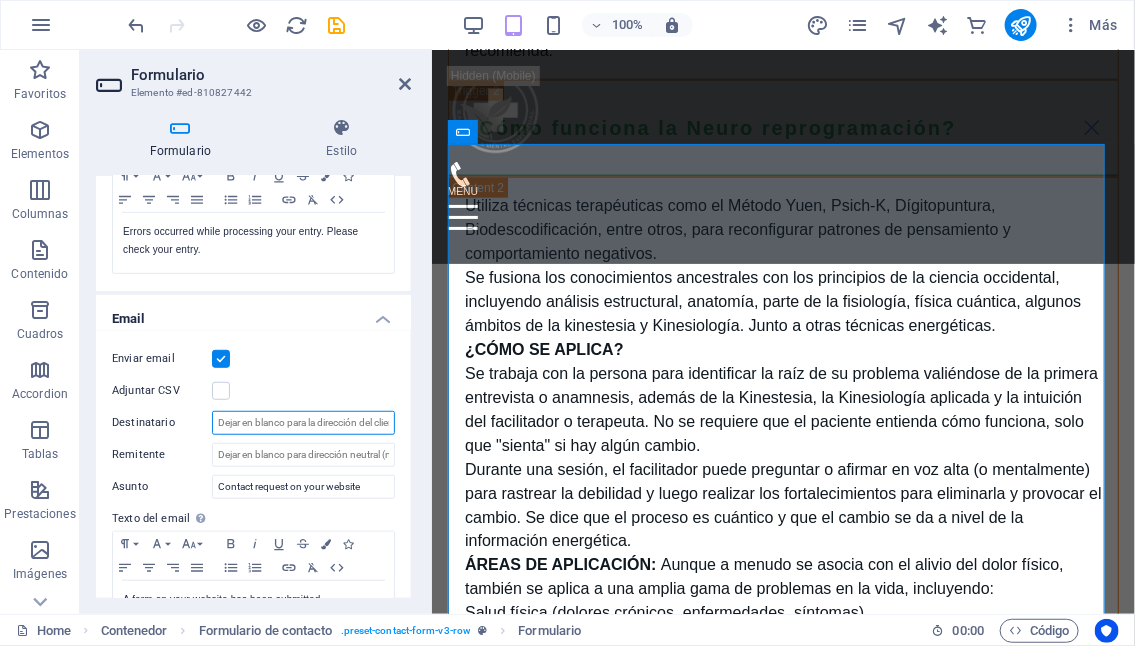 click on "Destinatario" at bounding box center (303, 423) 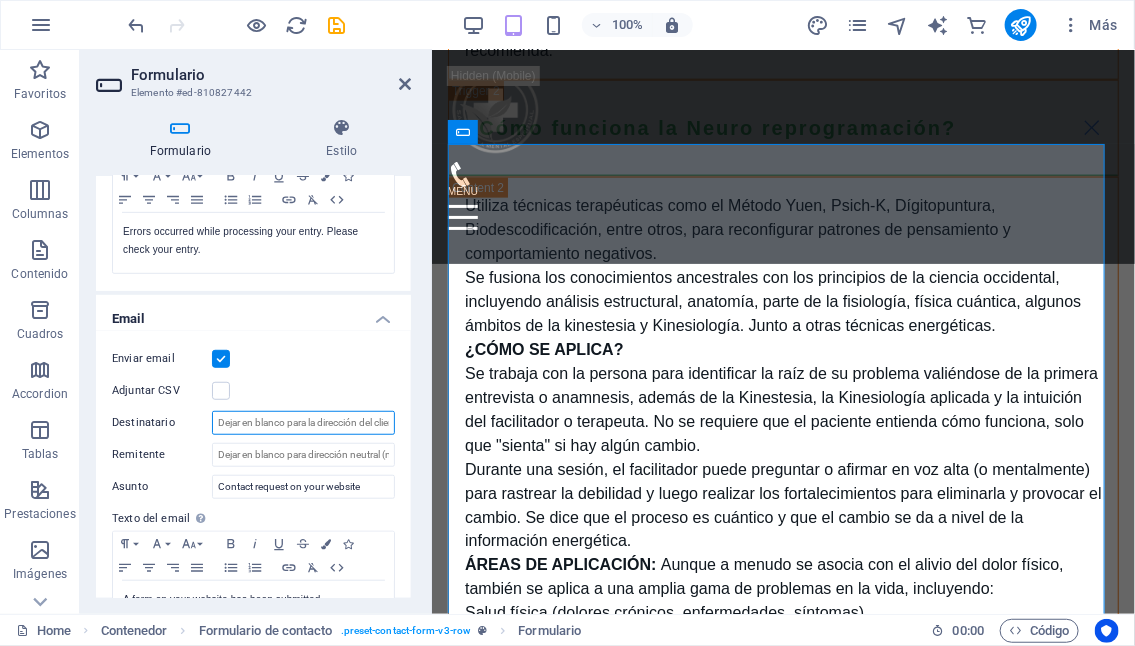 click on "Destinatario" at bounding box center [303, 423] 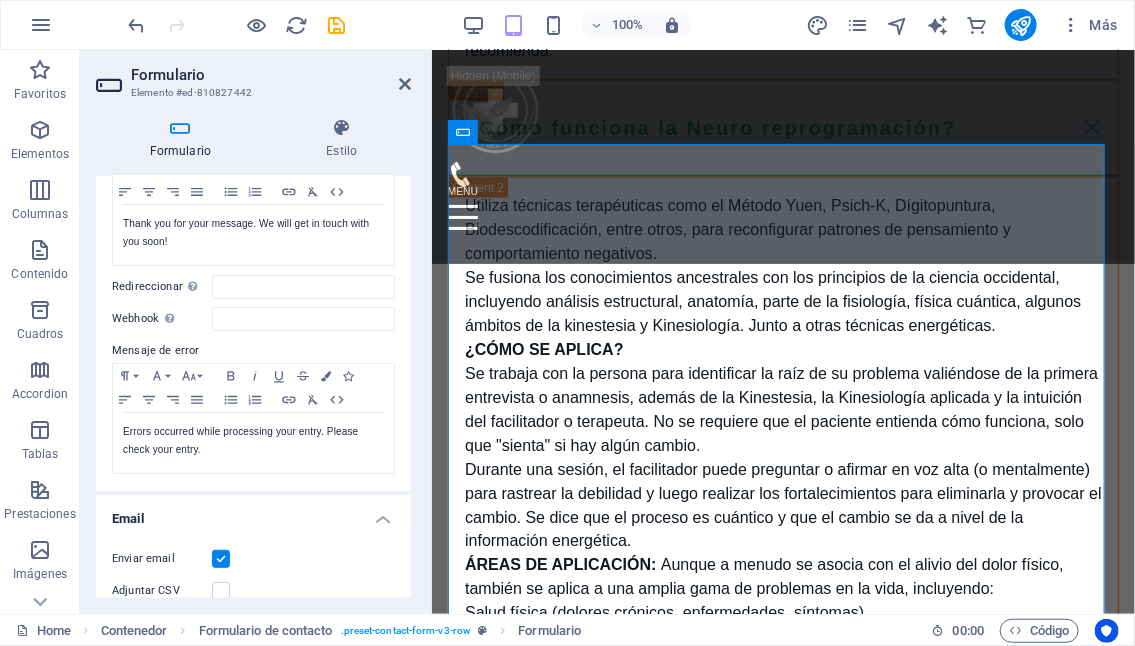 scroll, scrollTop: 0, scrollLeft: 0, axis: both 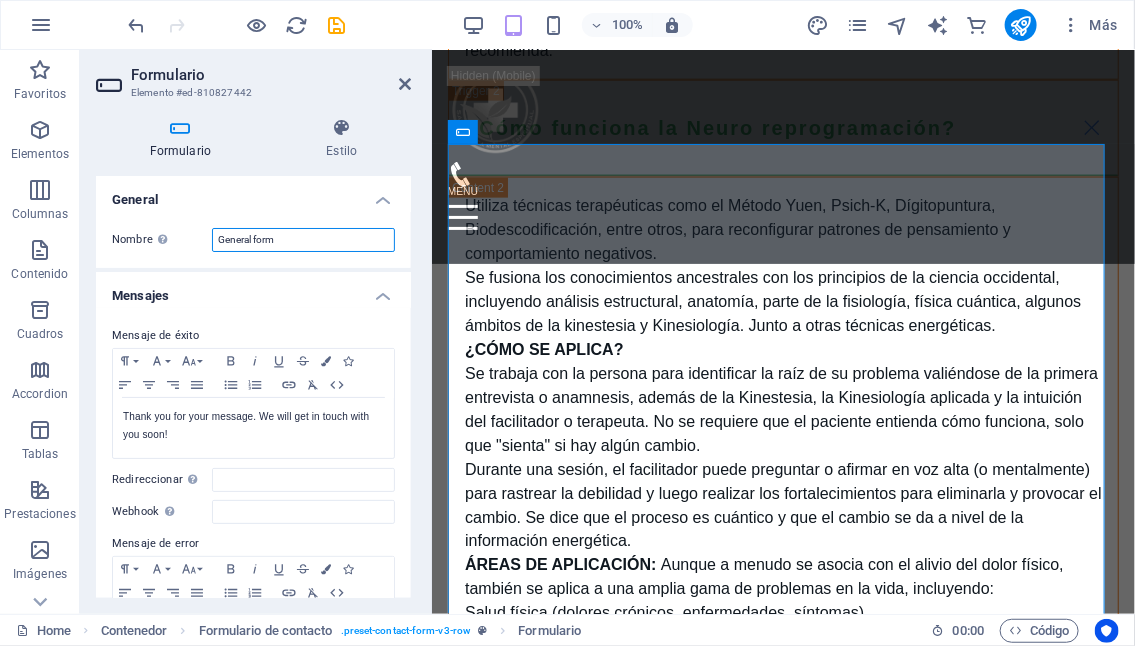 click on "General form" at bounding box center [303, 240] 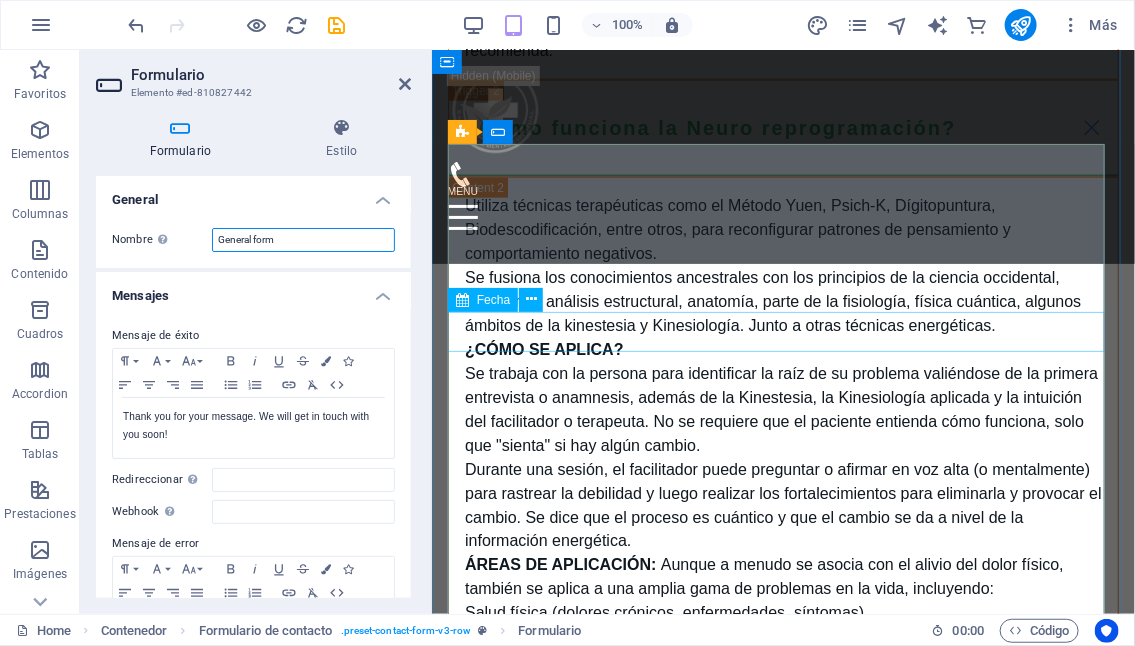 click on "Fecha" at bounding box center [493, 300] 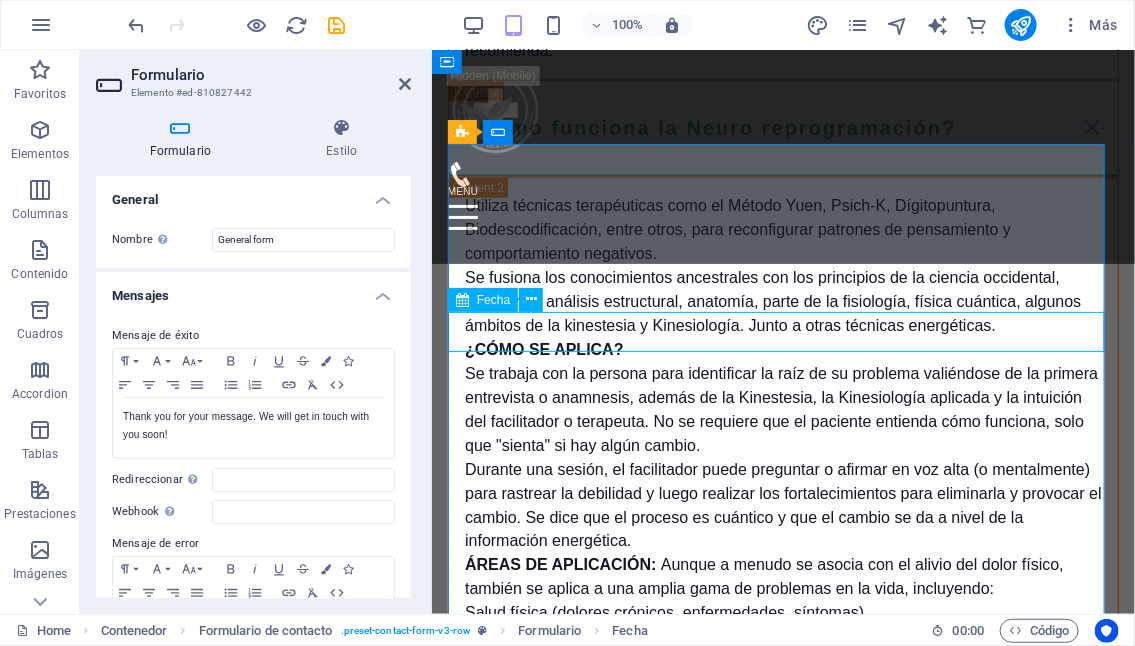click on "Fecha" at bounding box center (493, 300) 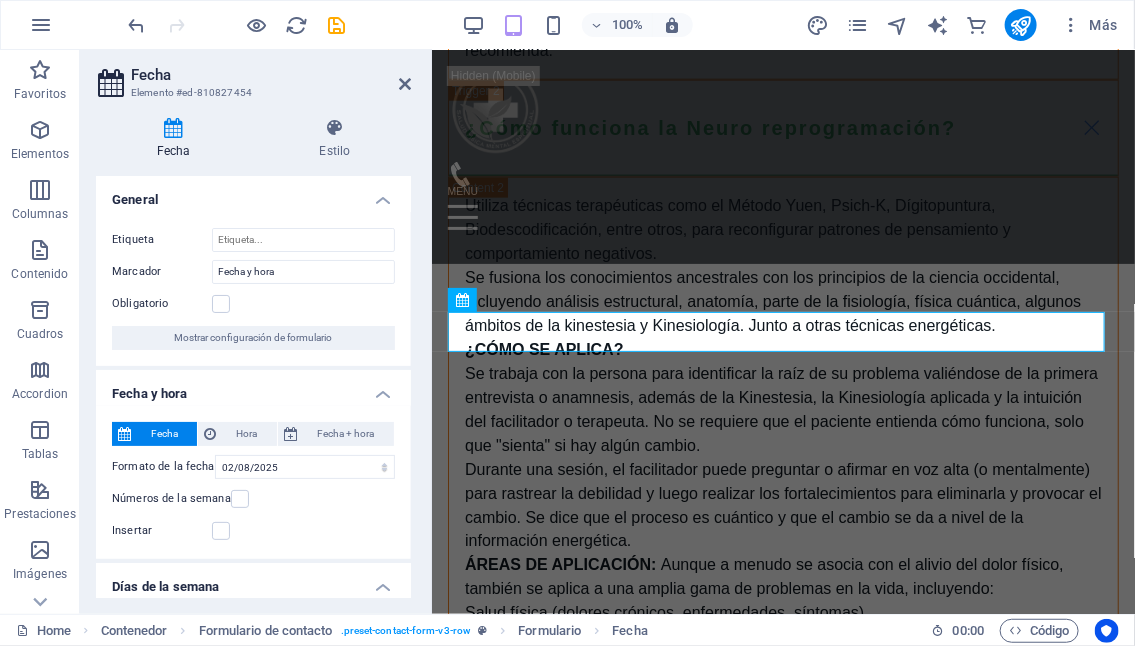 scroll, scrollTop: 100, scrollLeft: 0, axis: vertical 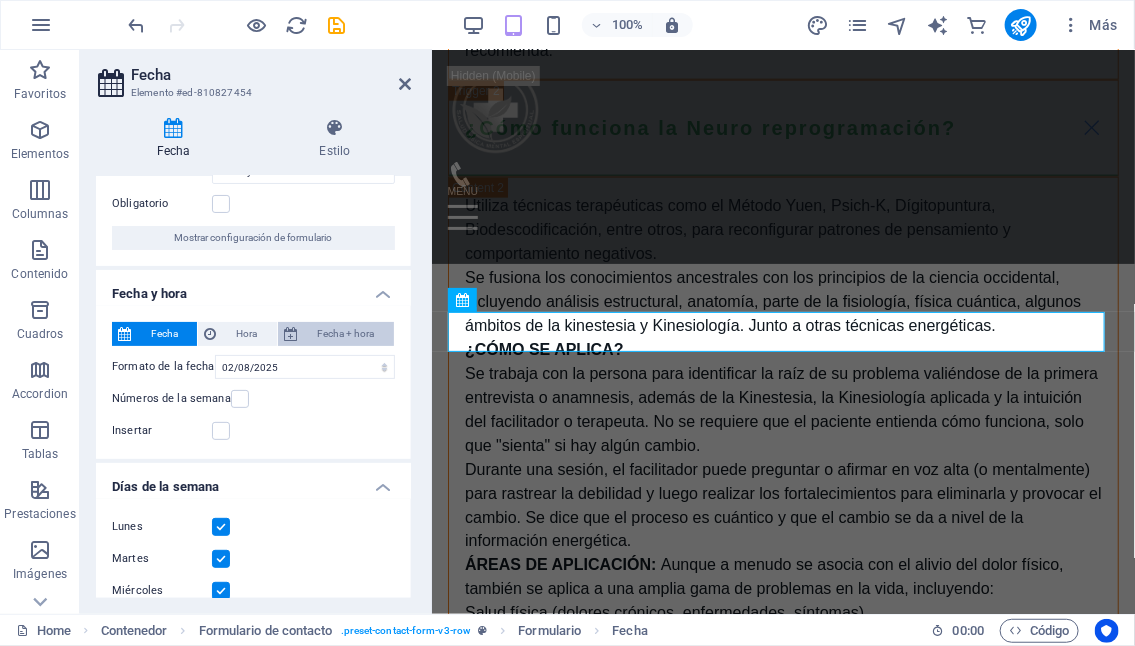 click on "Fecha + hora" at bounding box center (346, 334) 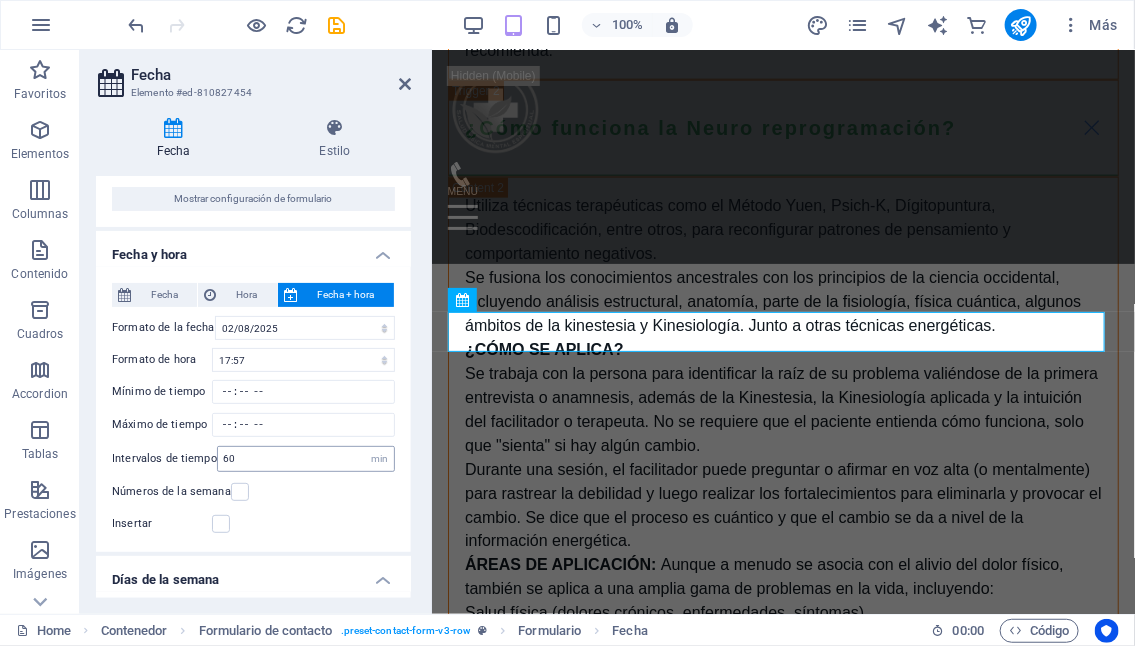 scroll, scrollTop: 239, scrollLeft: 0, axis: vertical 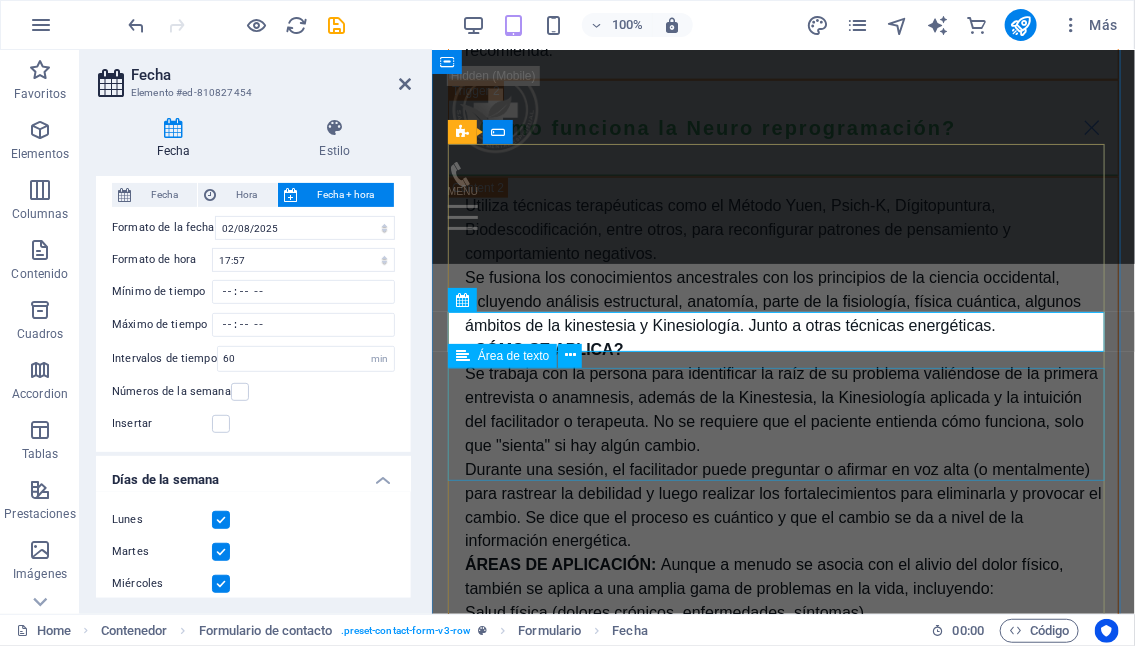 click at bounding box center (782, 2672) 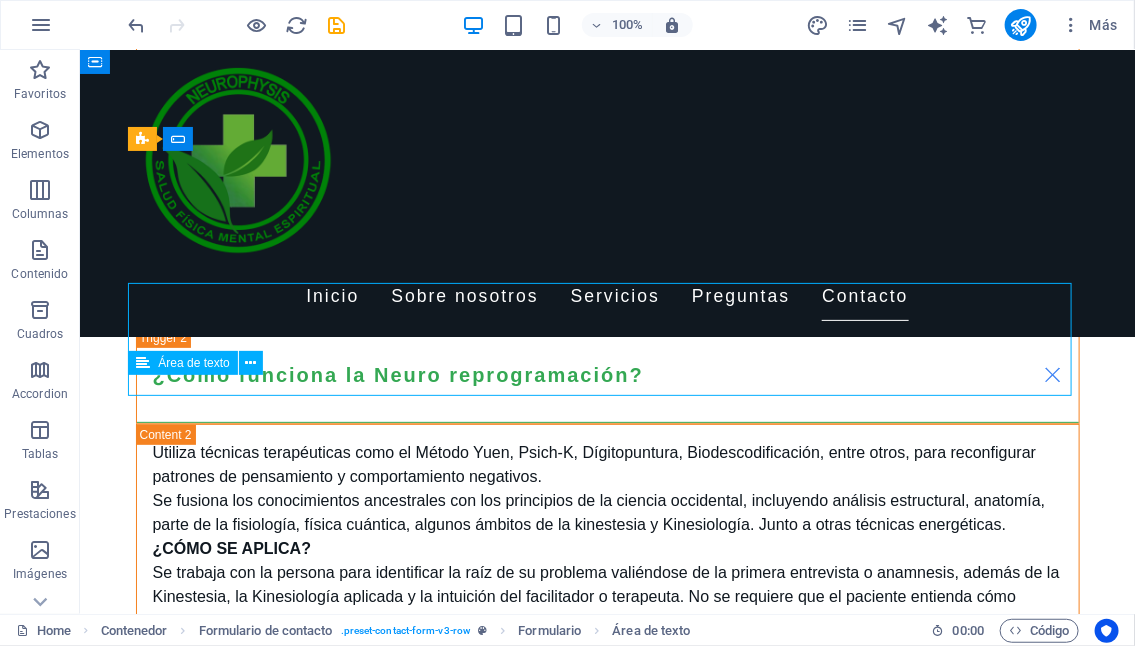 scroll, scrollTop: 5192, scrollLeft: 0, axis: vertical 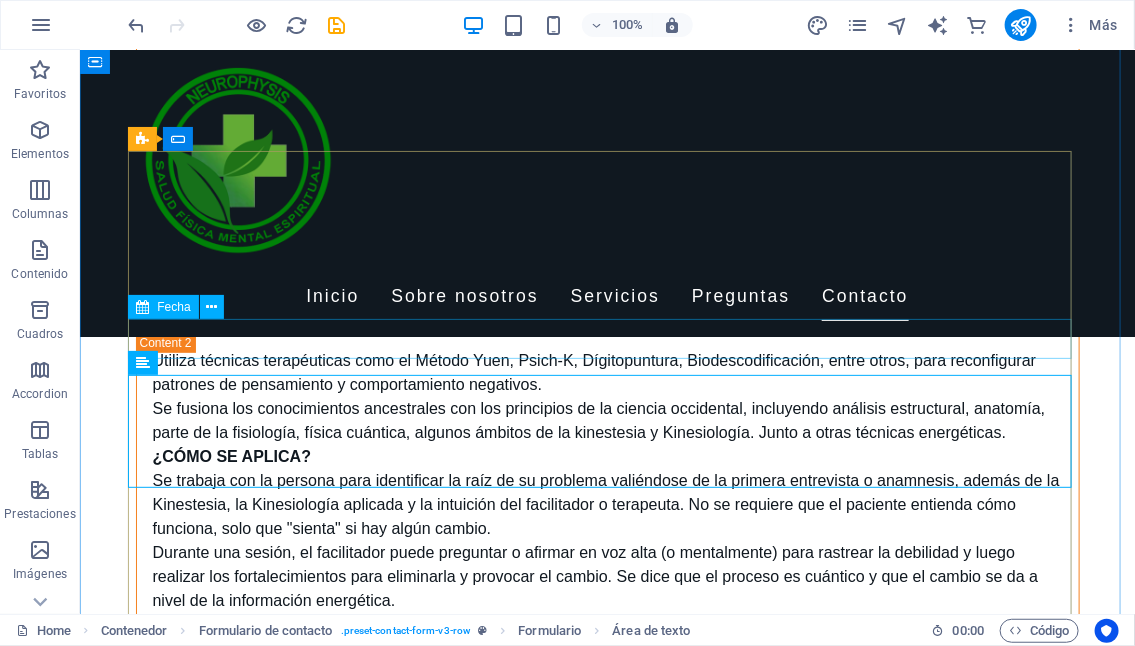 click on "01/08/2025 02:11" at bounding box center (607, 2474) 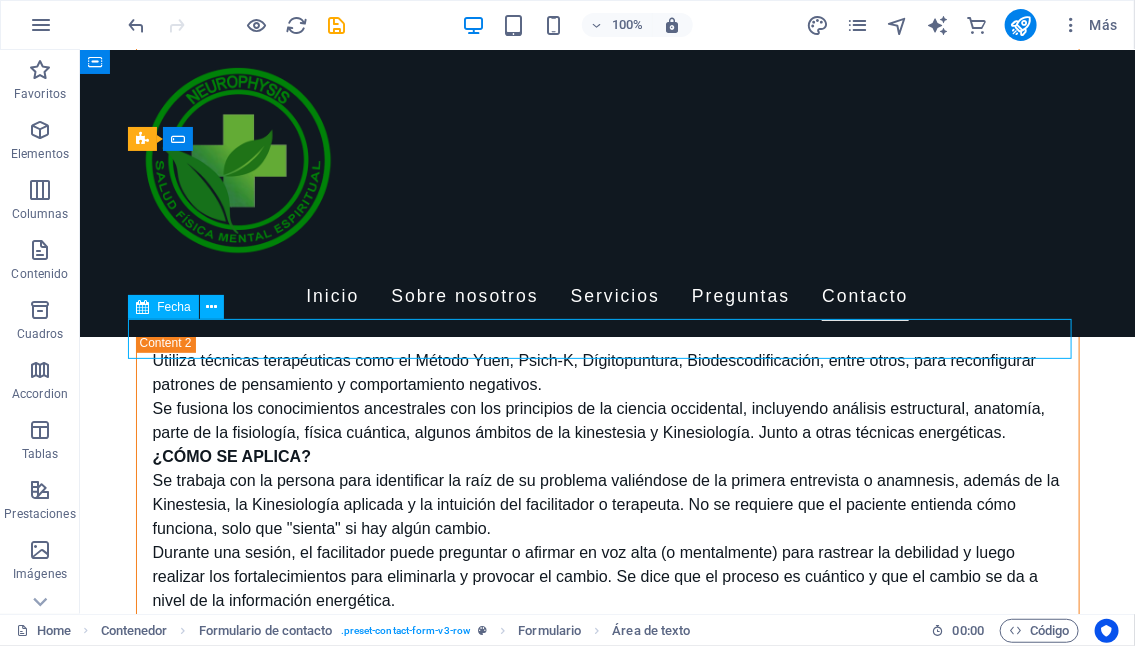 click on "01/08/2025 02:11" at bounding box center (607, 2474) 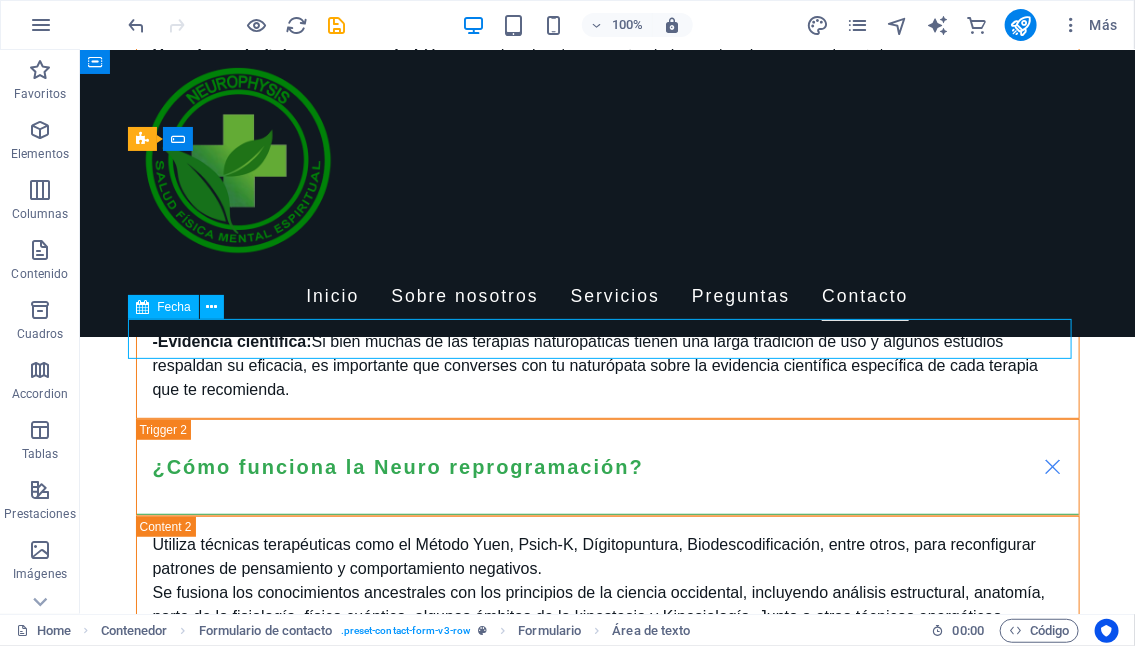 select on "days-from-today" 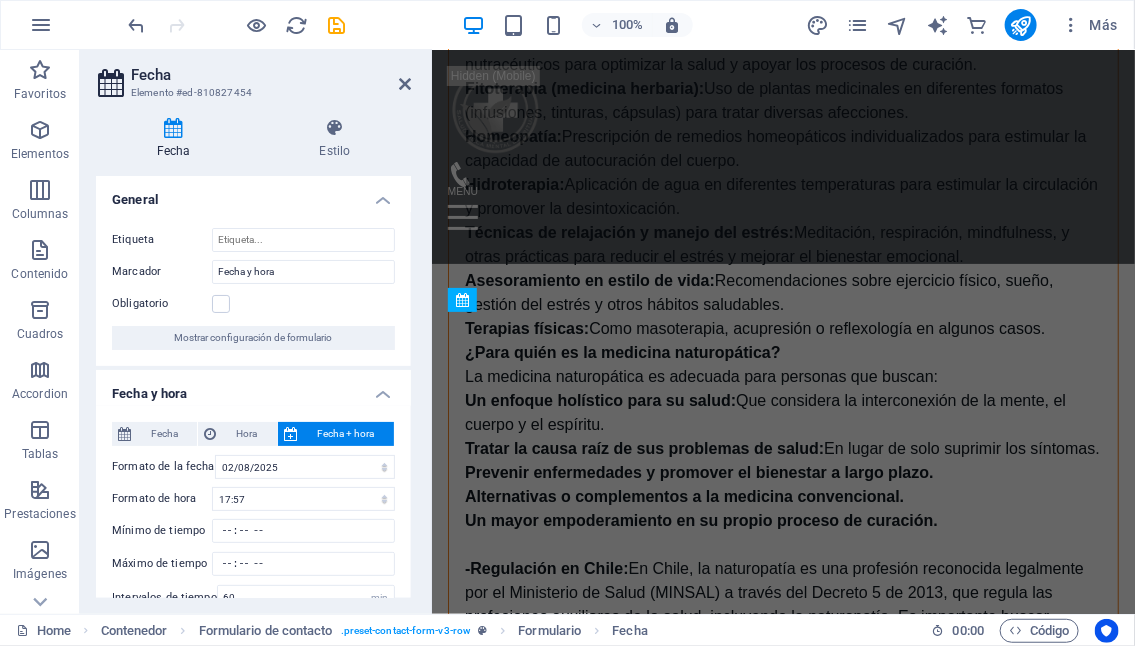 scroll, scrollTop: 5836, scrollLeft: 0, axis: vertical 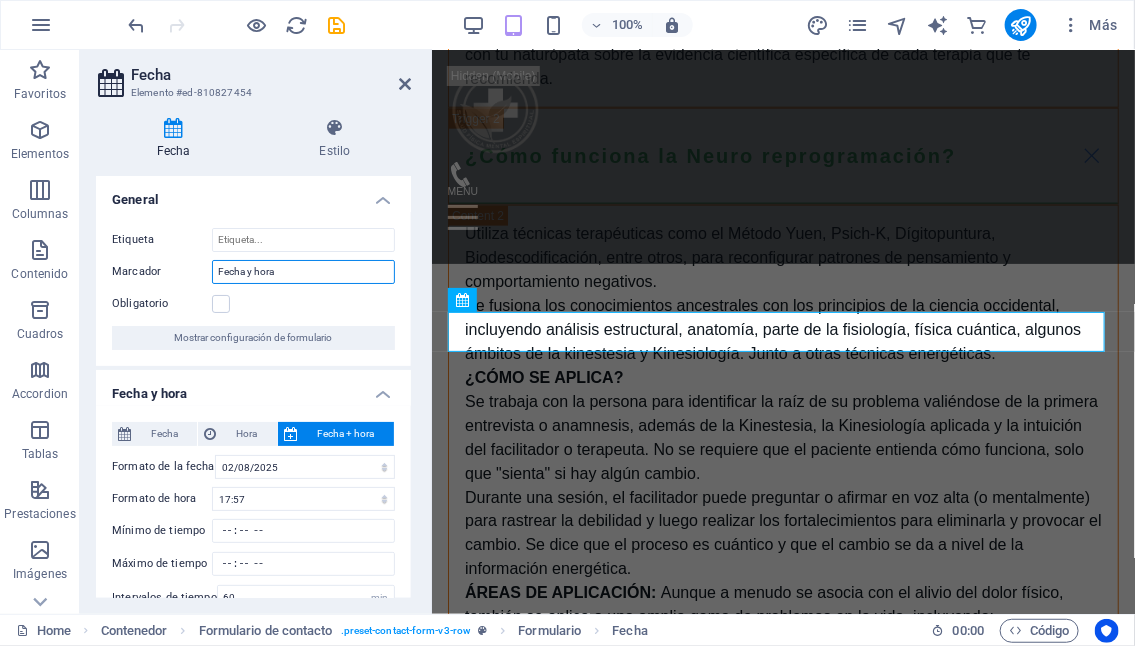drag, startPoint x: 244, startPoint y: 269, endPoint x: 211, endPoint y: 269, distance: 33 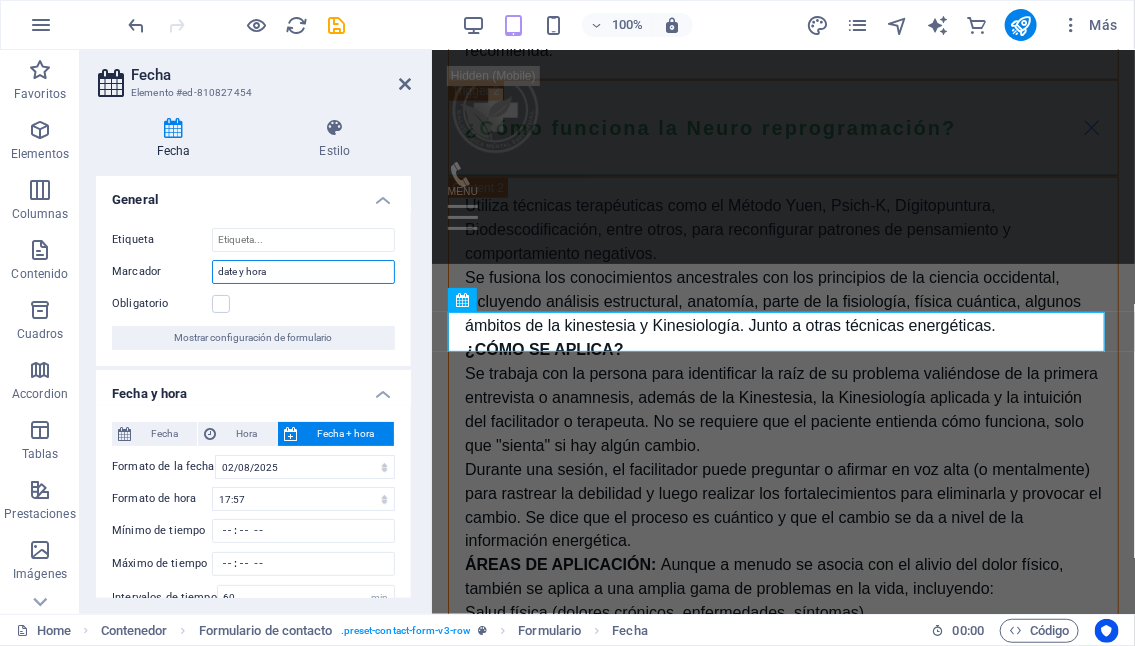 click on "date y hora" at bounding box center [303, 272] 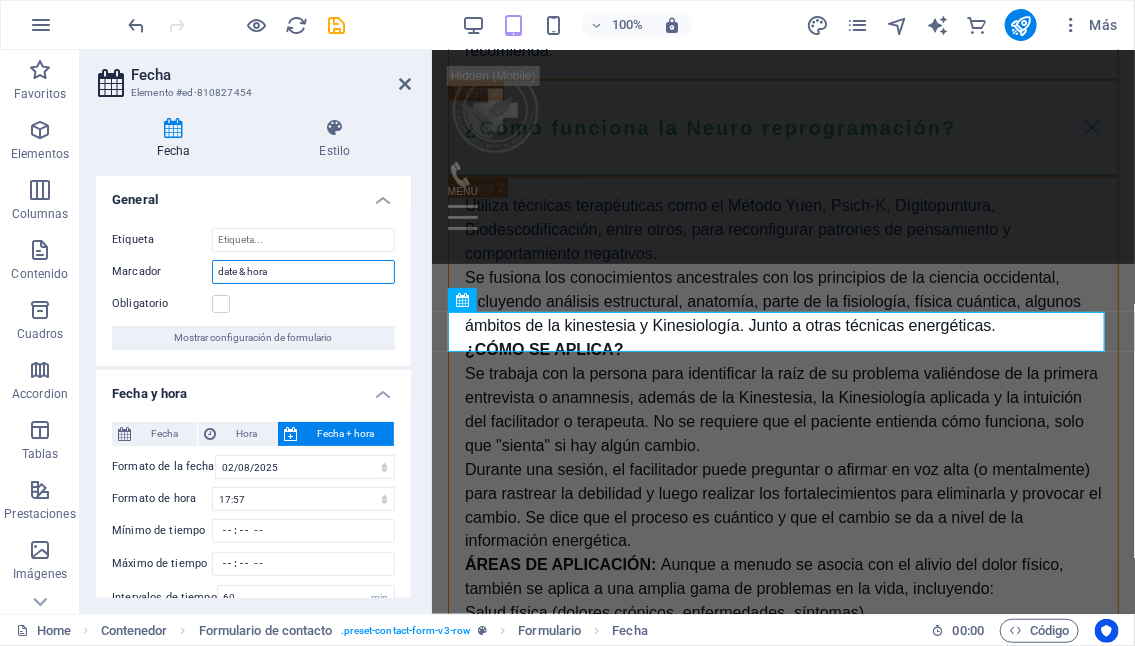 drag, startPoint x: 267, startPoint y: 269, endPoint x: 248, endPoint y: 268, distance: 19.026299 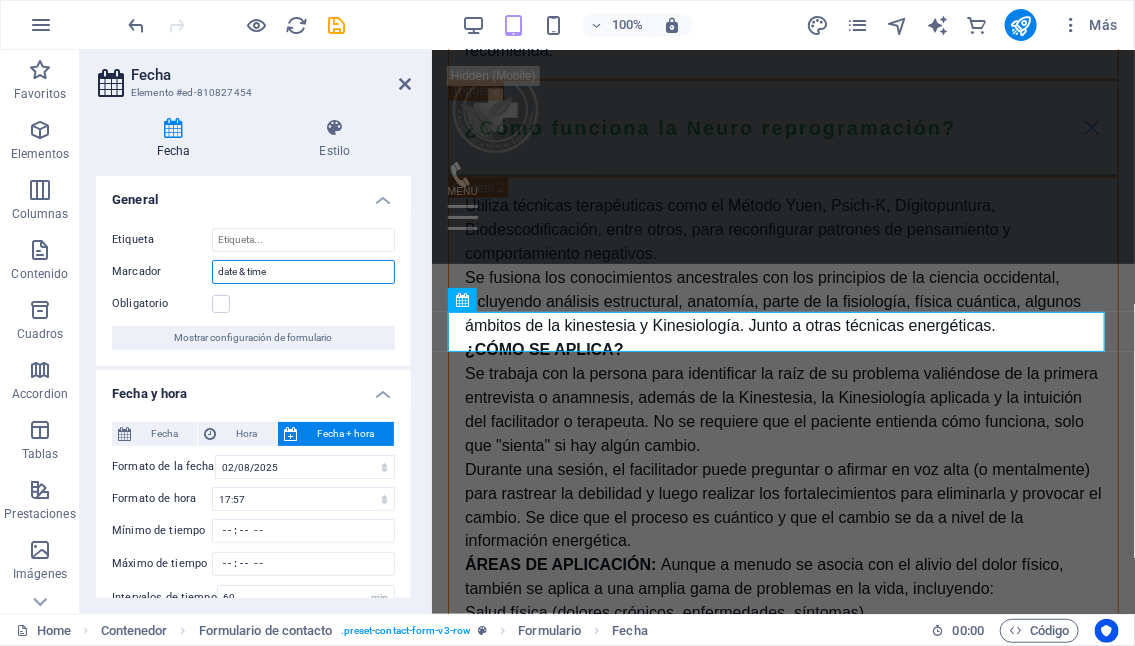 type on "date & time" 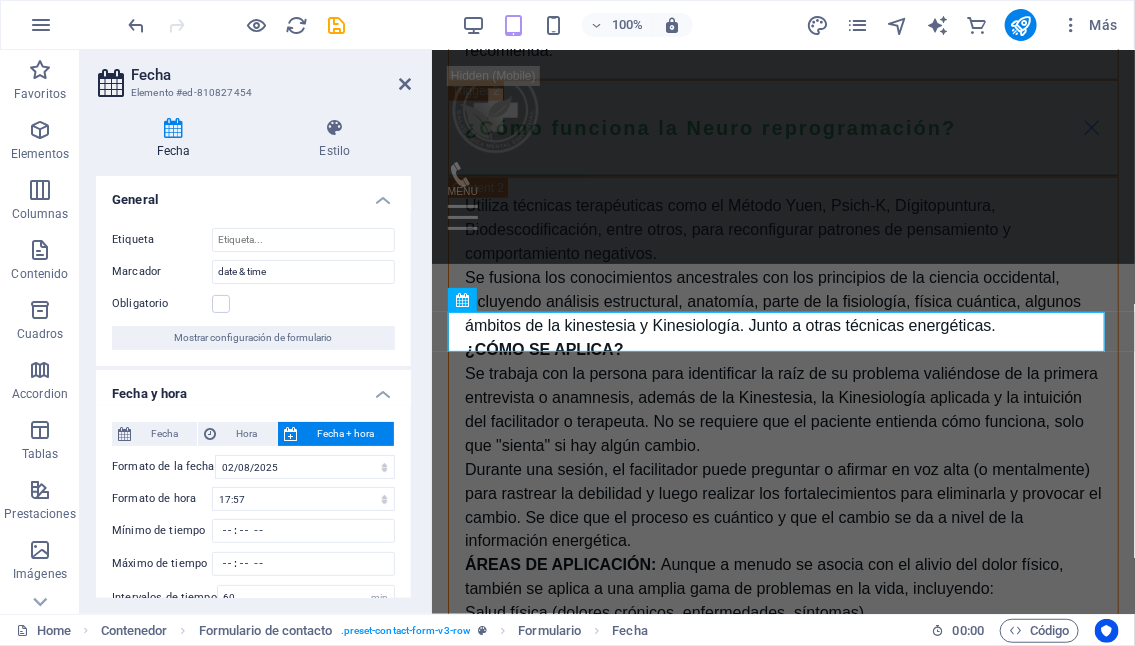click on "Obligatorio" at bounding box center (253, 304) 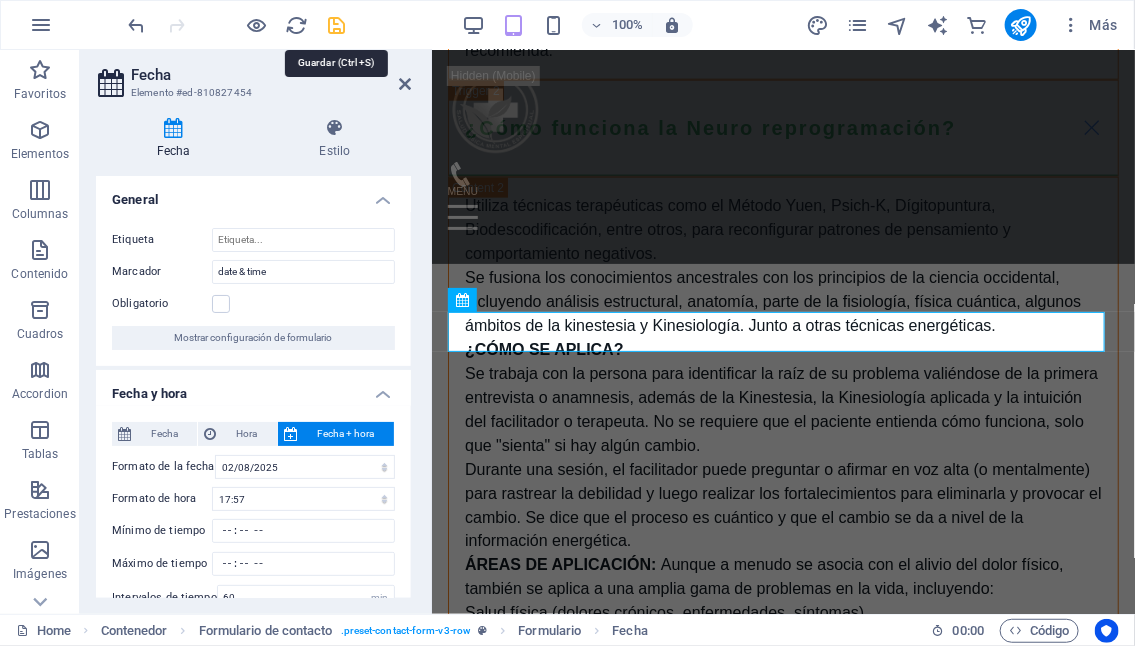 click at bounding box center [337, 25] 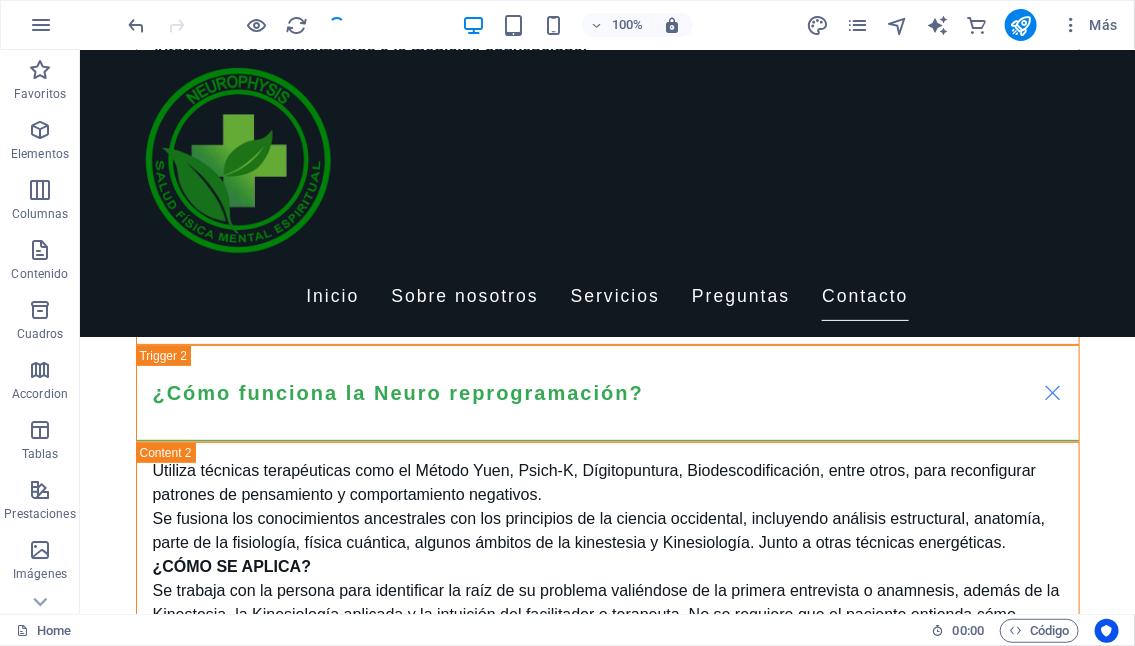 scroll, scrollTop: 5192, scrollLeft: 0, axis: vertical 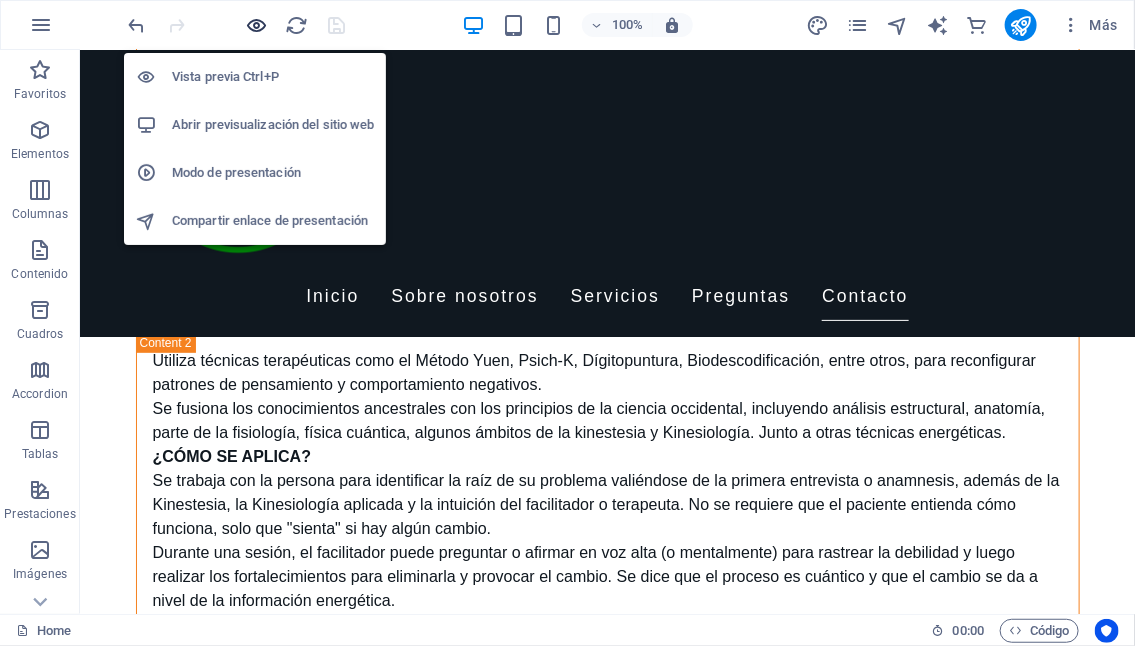 click at bounding box center (257, 25) 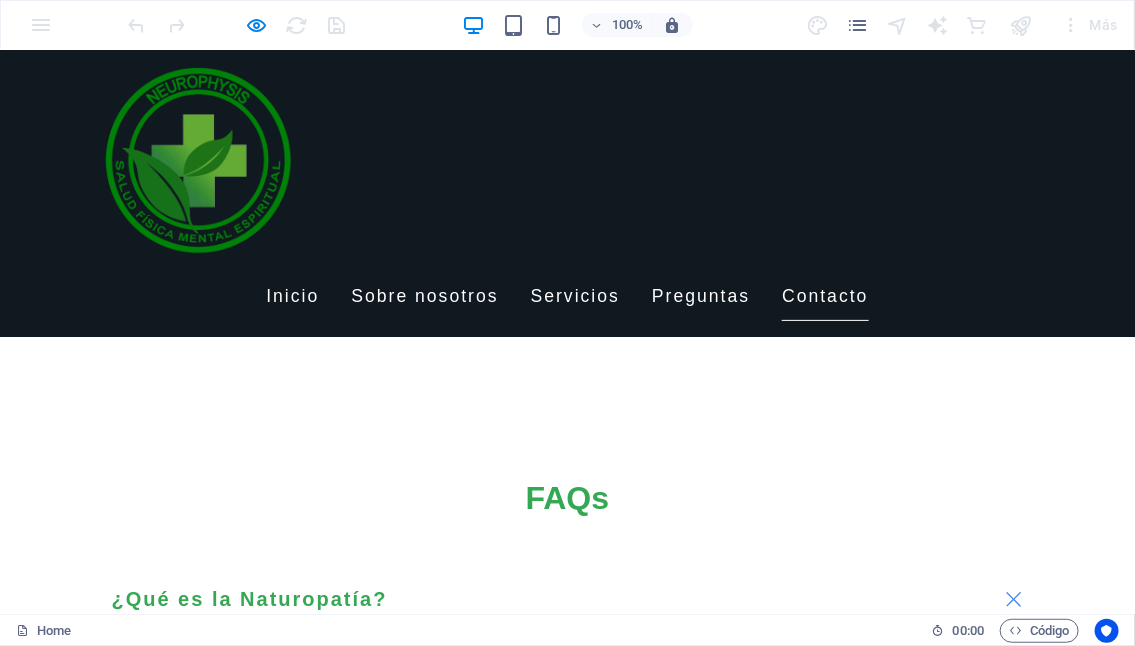 scroll, scrollTop: 3768, scrollLeft: 0, axis: vertical 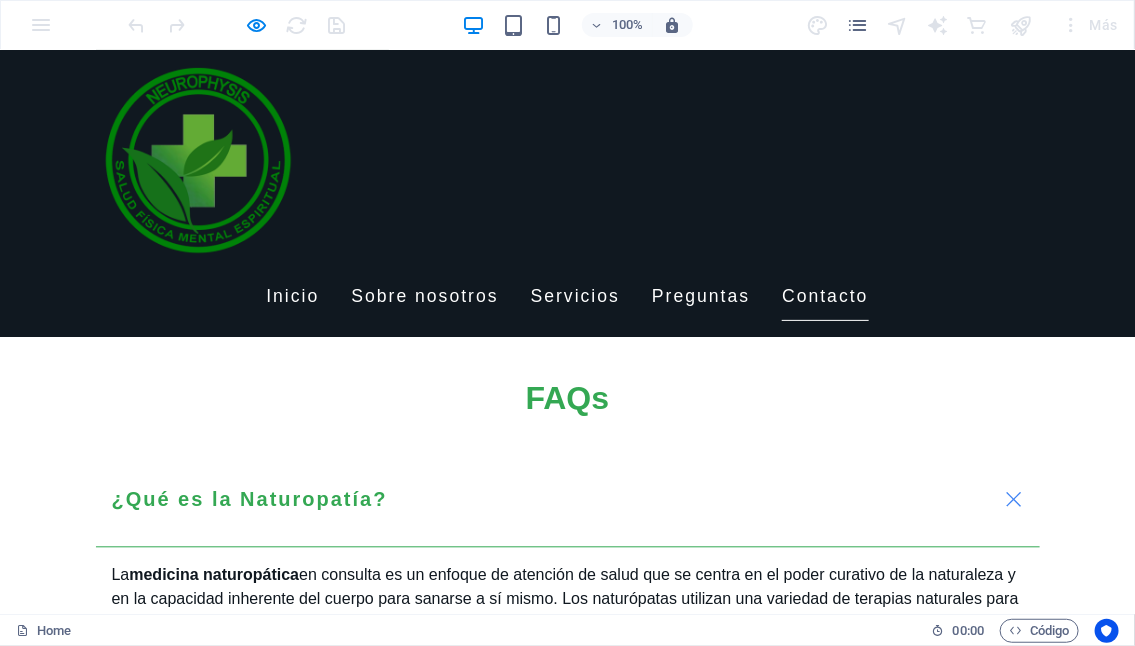 click on "01/08/2025 02:11" at bounding box center [213, 2447] 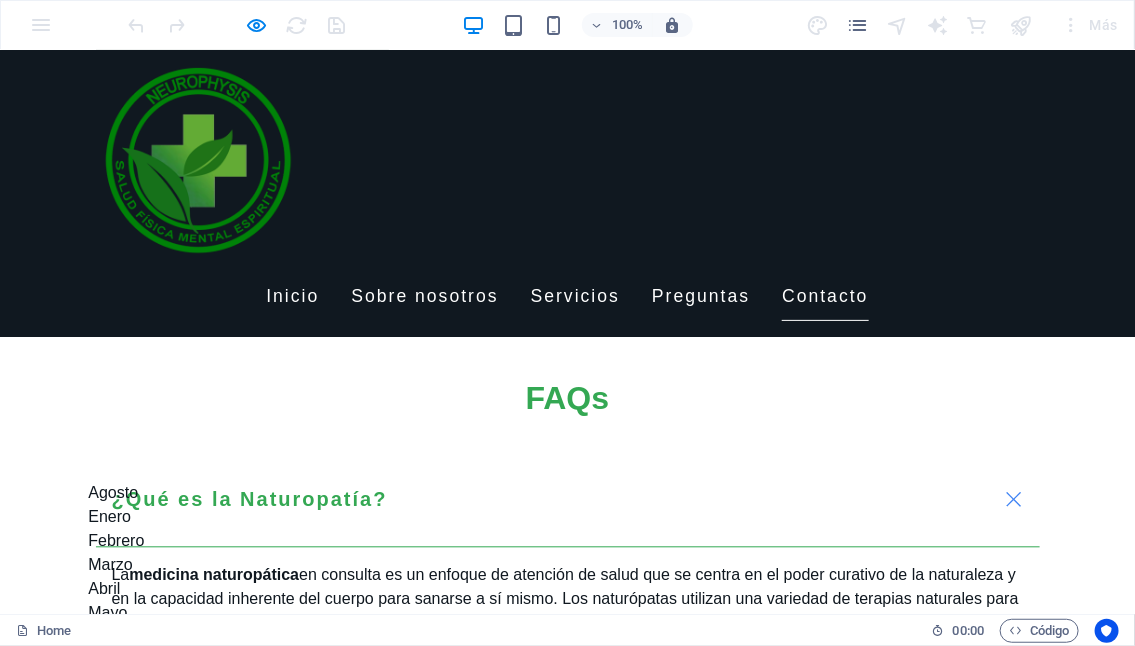scroll, scrollTop: 3868, scrollLeft: 0, axis: vertical 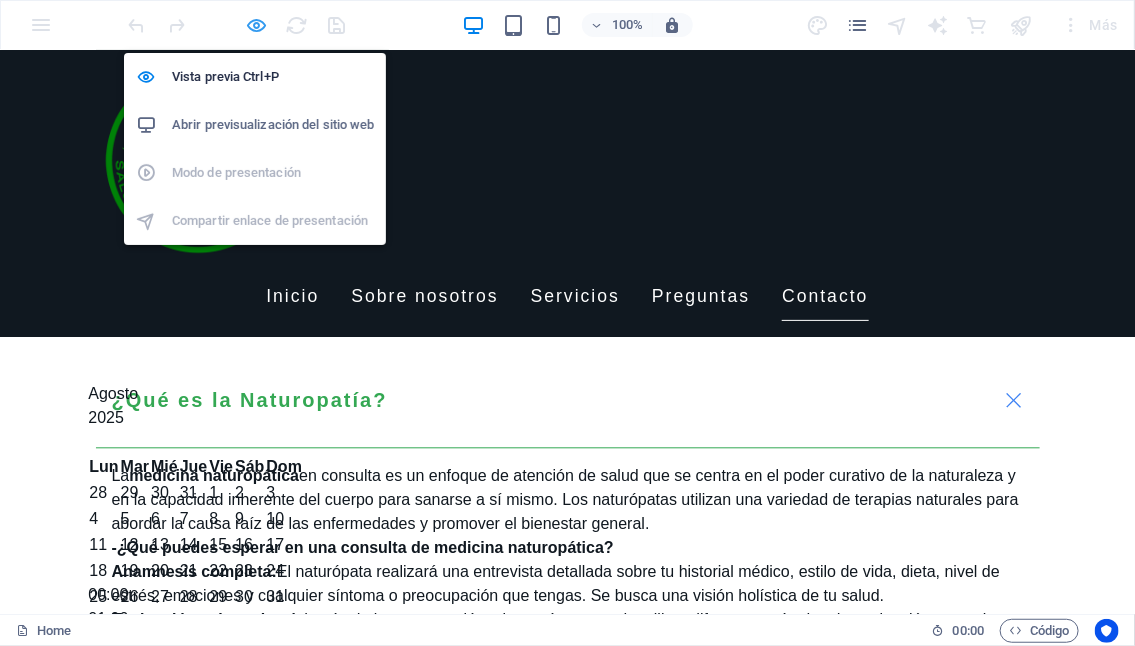 click at bounding box center [257, 25] 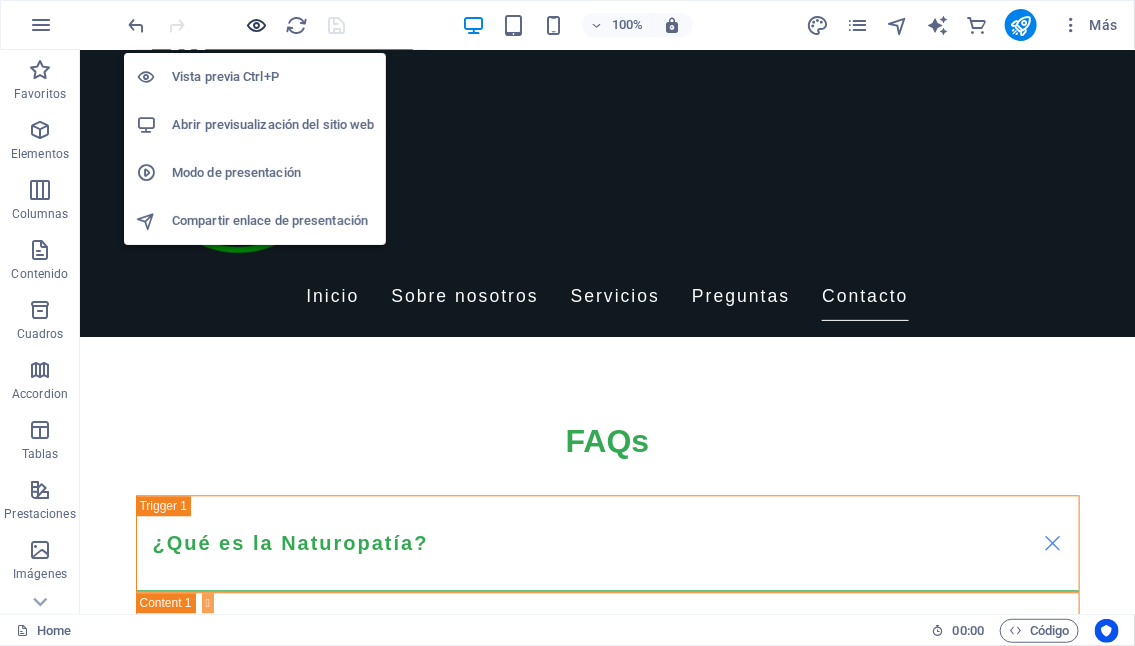 scroll, scrollTop: 5192, scrollLeft: 0, axis: vertical 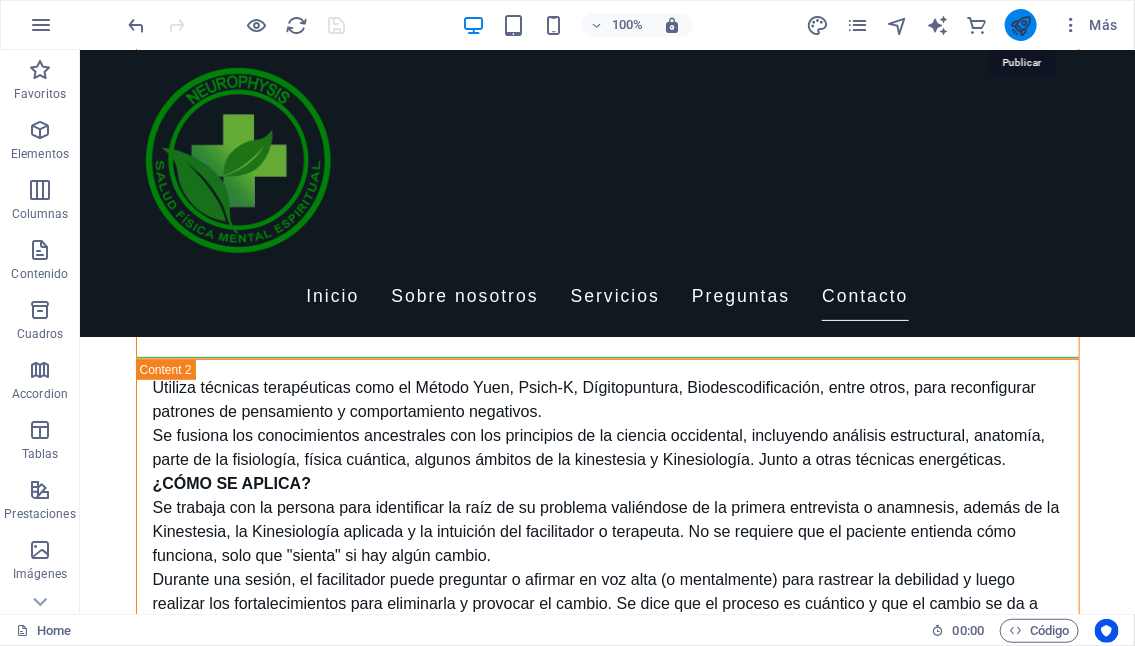 click at bounding box center [1021, 25] 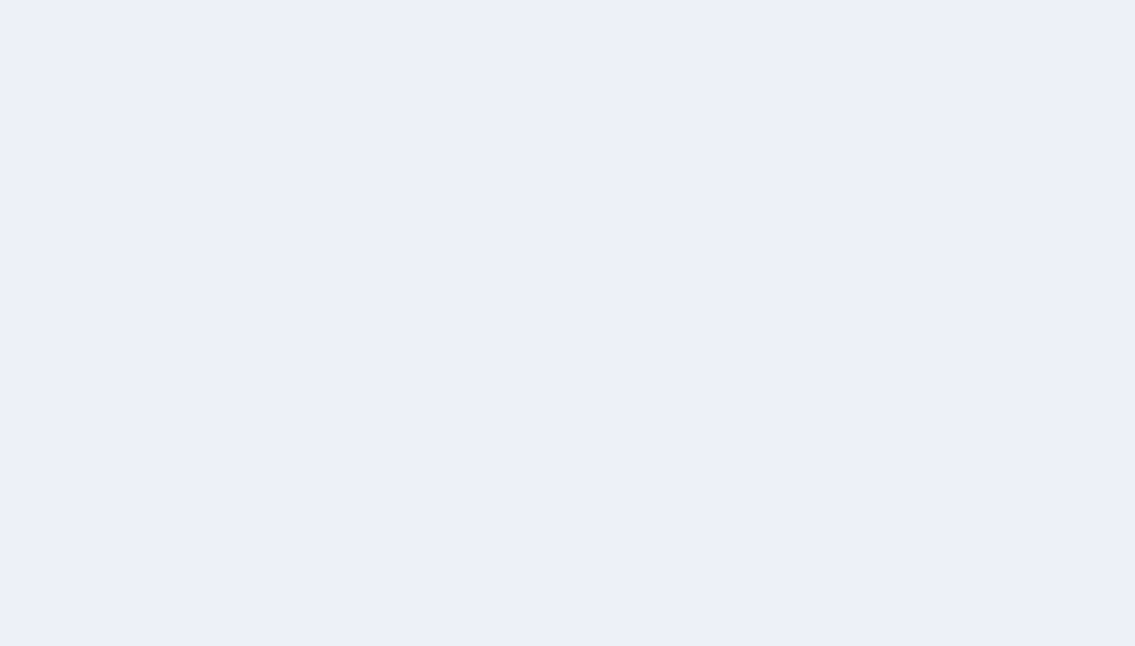 scroll, scrollTop: 0, scrollLeft: 0, axis: both 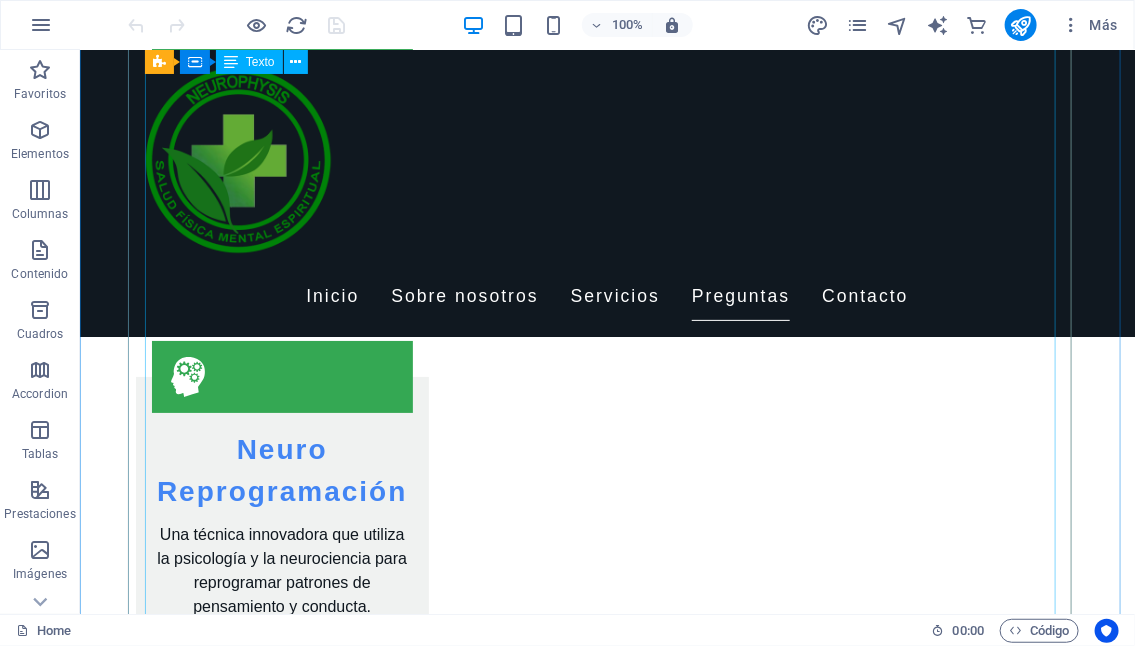 click on "La  medicina naturopática  en consulta es un enfoque de atención de salud que se centra en el poder curativo de la naturaleza y en la capacidad inherente del cuerpo para sanarse a sí mismo. Los naturópatas utilizan una variedad de terapias naturales para abordar la causa raíz de las enfermedades y promover el bienestar general. -¿Qué puedes esperar en una consulta de medicina naturopática? Anamnesis completa:  El naturópata realizará una entrevista detallada sobre tu historial médico, estilo de vida, dieta, nivel de estrés, emociones y cualquier síntoma o preocupación que tengas. Se busca una visión holística de tu salud. Evaluación exhaustiva:  Además de la conversación, el naturópata puede utilizar diferentes métodos de evaluación, como la iridología (examen del iris del ojo), el análisis de la lengua o la observación general para obtener más información sobre tu estado de salud. Diagnóstico y plan de tratamiento individualizado: Nutrición naturopática: Homeopatía:" at bounding box center (607, 2556) 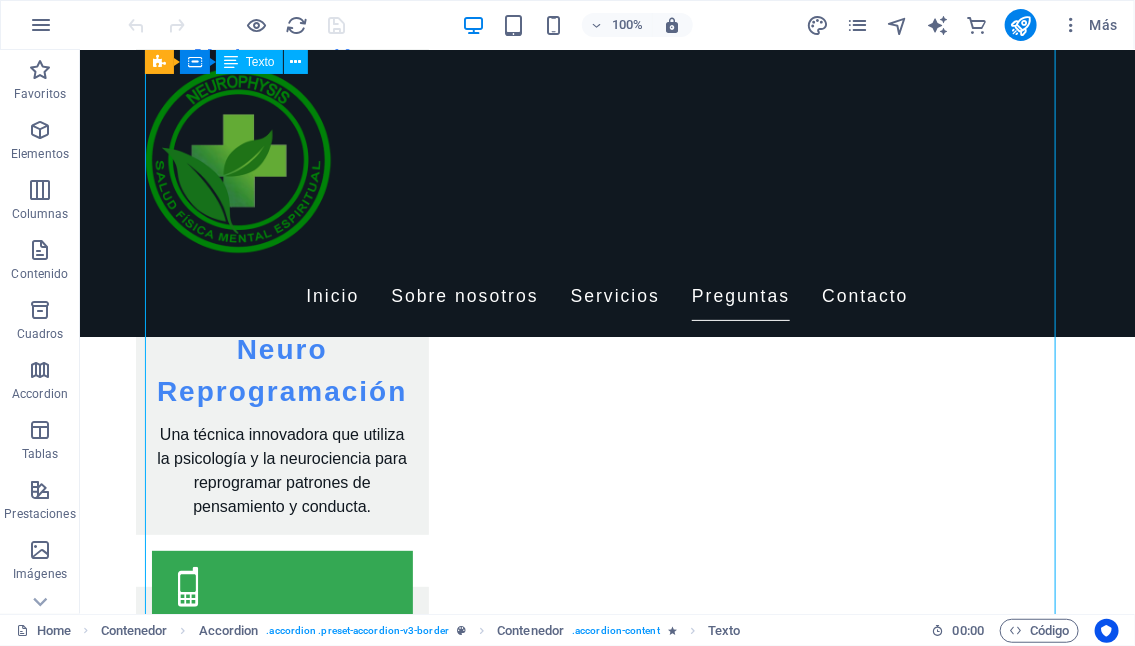 scroll, scrollTop: 2400, scrollLeft: 0, axis: vertical 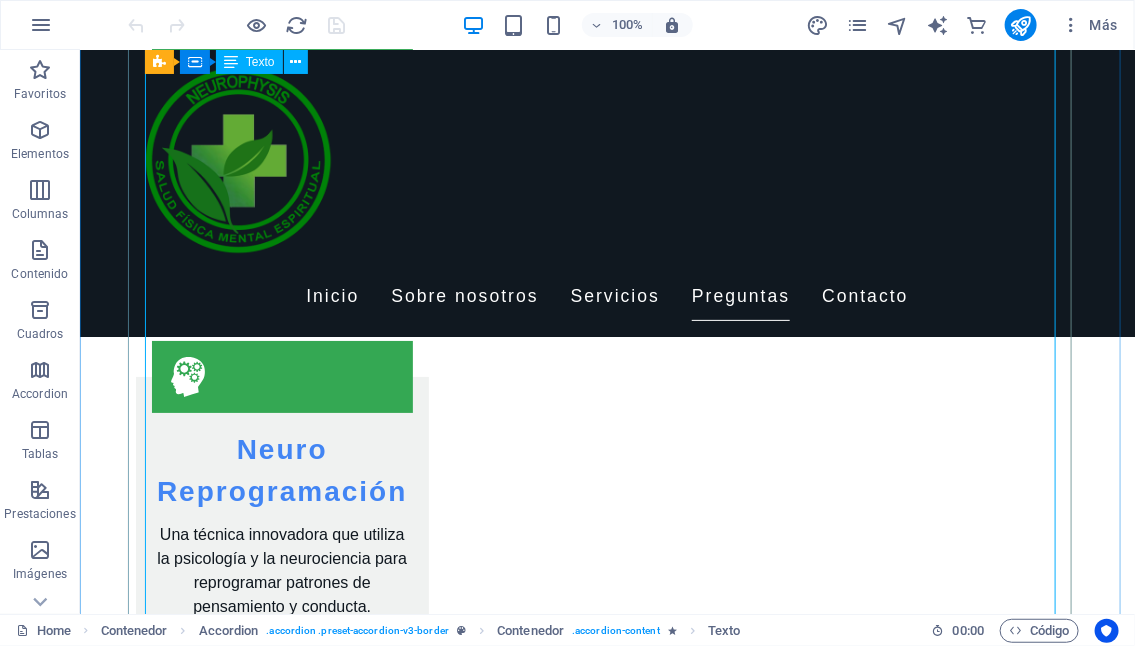 click on "La  medicina naturopática  en consulta es un enfoque de atención de salud que se centra en el poder curativo de la naturaleza y en la capacidad inherente del cuerpo para sanarse a sí mismo. Los naturópatas utilizan una variedad de terapias naturales para abordar la causa raíz de las enfermedades y promover el bienestar general. -¿Qué puedes esperar en una consulta de medicina naturopática? Anamnesis completa:  El naturópata realizará una entrevista detallada sobre tu historial médico, estilo de vida, dieta, nivel de estrés, emociones y cualquier síntoma o preocupación que tengas. Se busca una visión holística de tu salud. Evaluación exhaustiva:  Además de la conversación, el naturópata puede utilizar diferentes métodos de evaluación, como la iridología (examen del iris del ojo), el análisis de la lengua o la observación general para obtener más información sobre tu estado de salud. Diagnóstico y plan de tratamiento individualizado: Nutrición naturopática: Homeopatía:" at bounding box center [607, 2556] 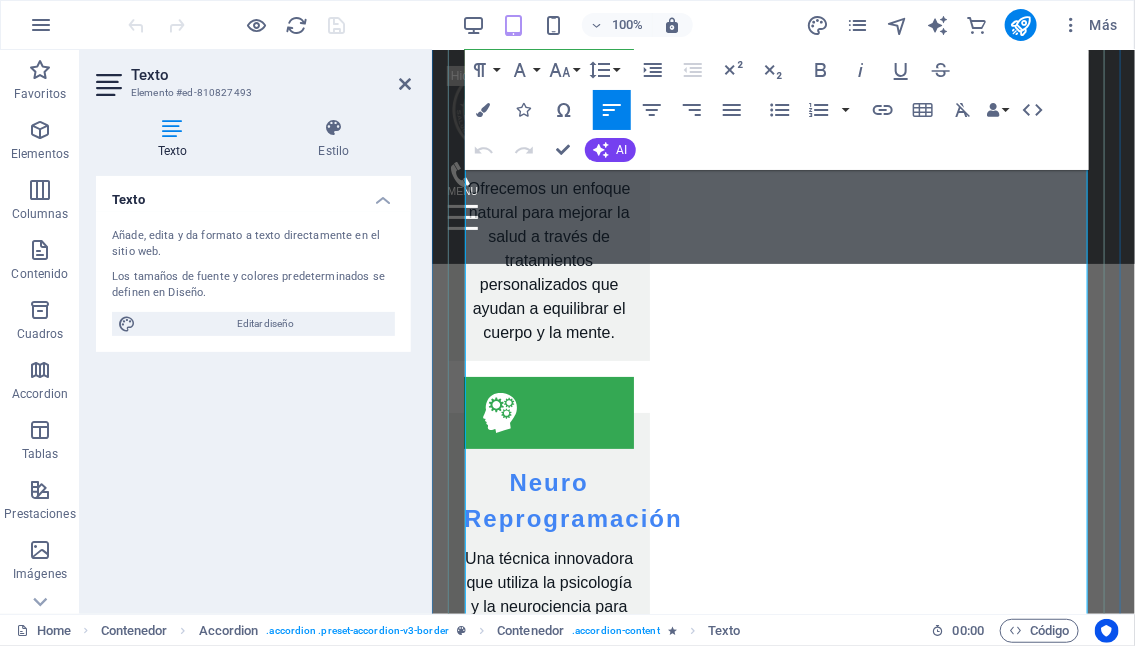 scroll, scrollTop: 2543, scrollLeft: 0, axis: vertical 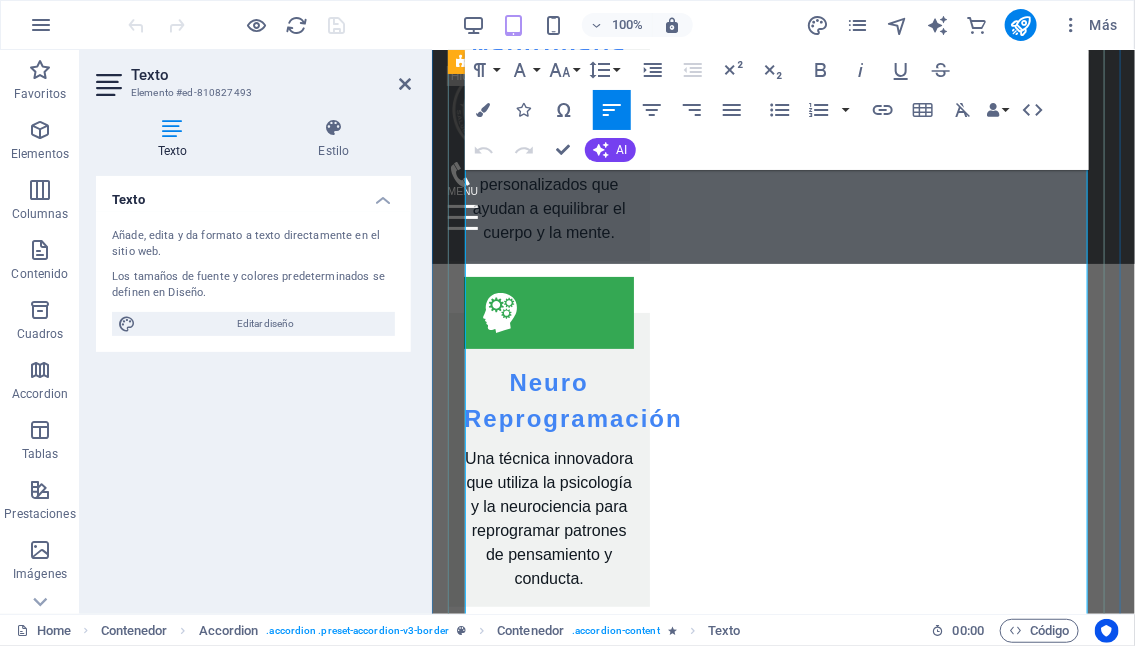 drag, startPoint x: 739, startPoint y: 446, endPoint x: 461, endPoint y: 427, distance: 278.64853 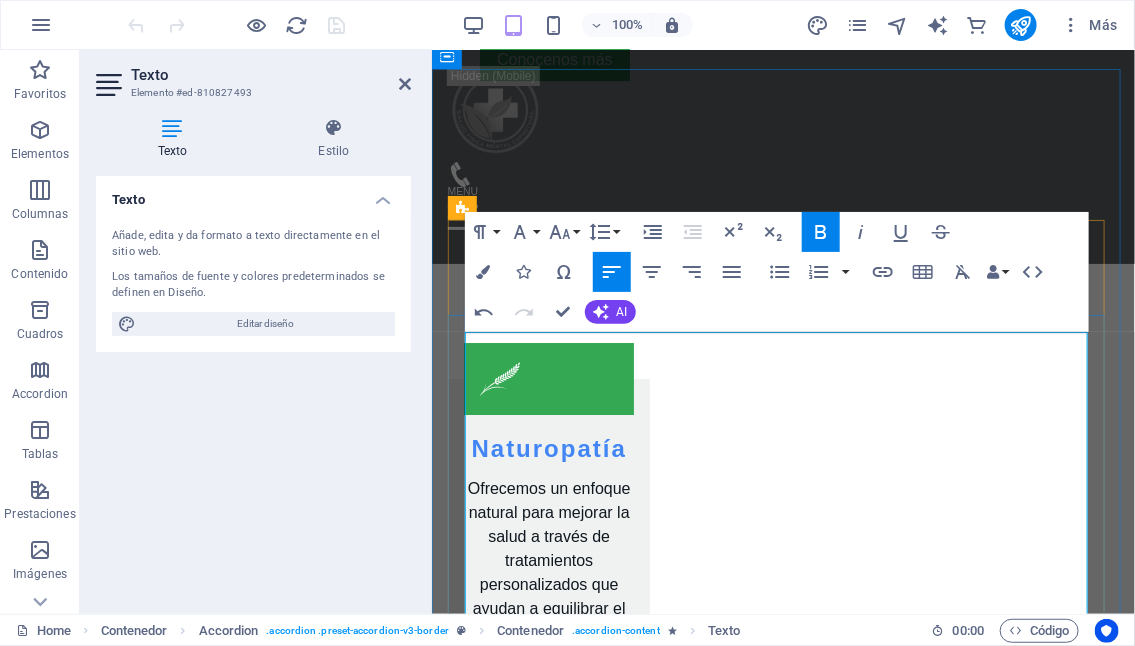 scroll, scrollTop: 2243, scrollLeft: 0, axis: vertical 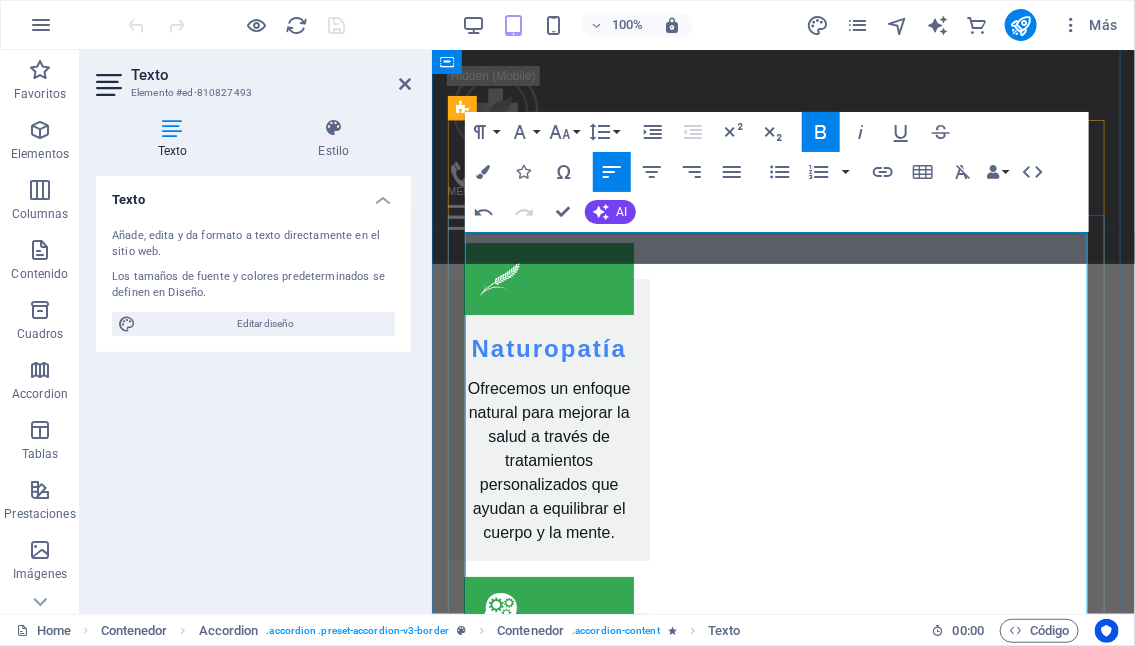 drag, startPoint x: 961, startPoint y: 554, endPoint x: 874, endPoint y: 558, distance: 87.0919 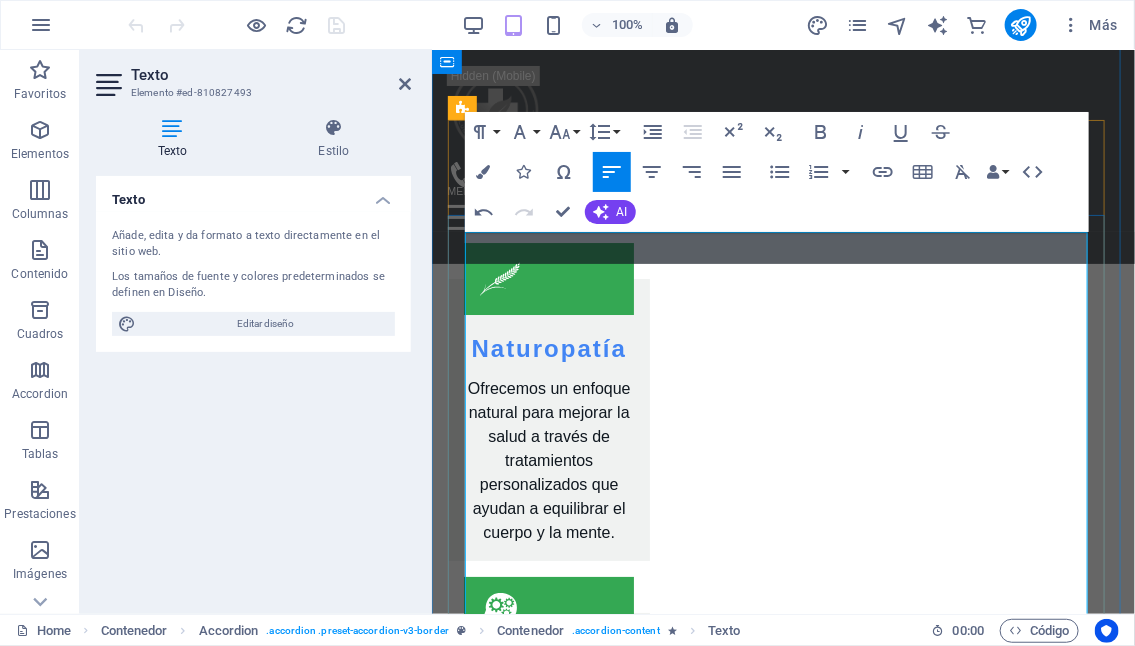 drag, startPoint x: 866, startPoint y: 554, endPoint x: 789, endPoint y: 553, distance: 77.00649 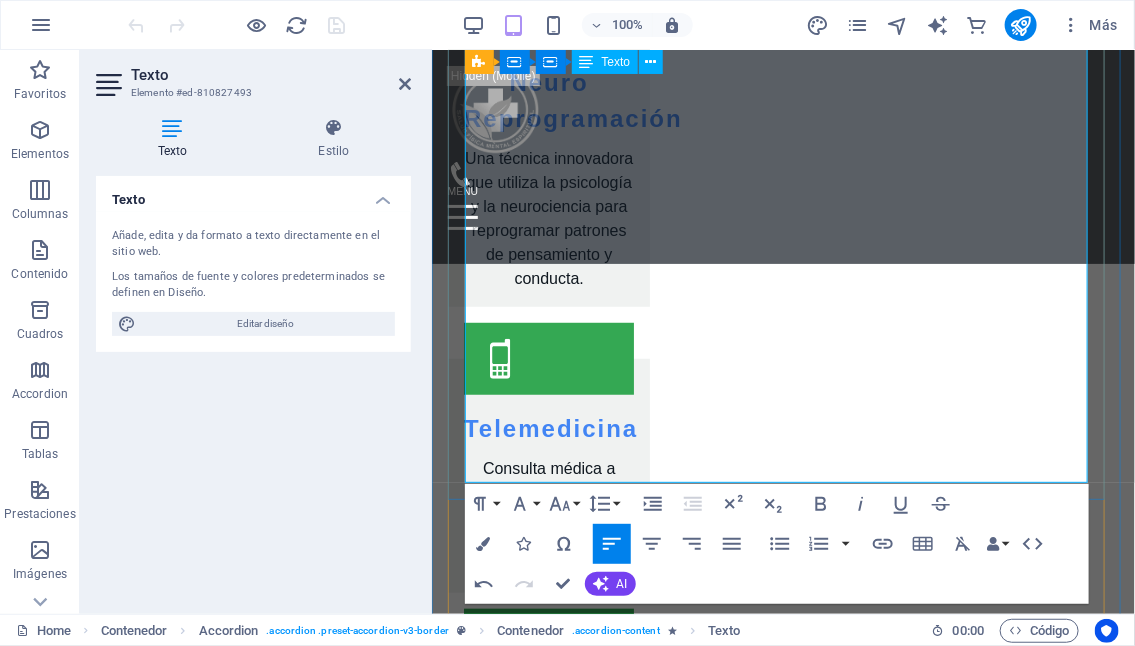 scroll, scrollTop: 3143, scrollLeft: 0, axis: vertical 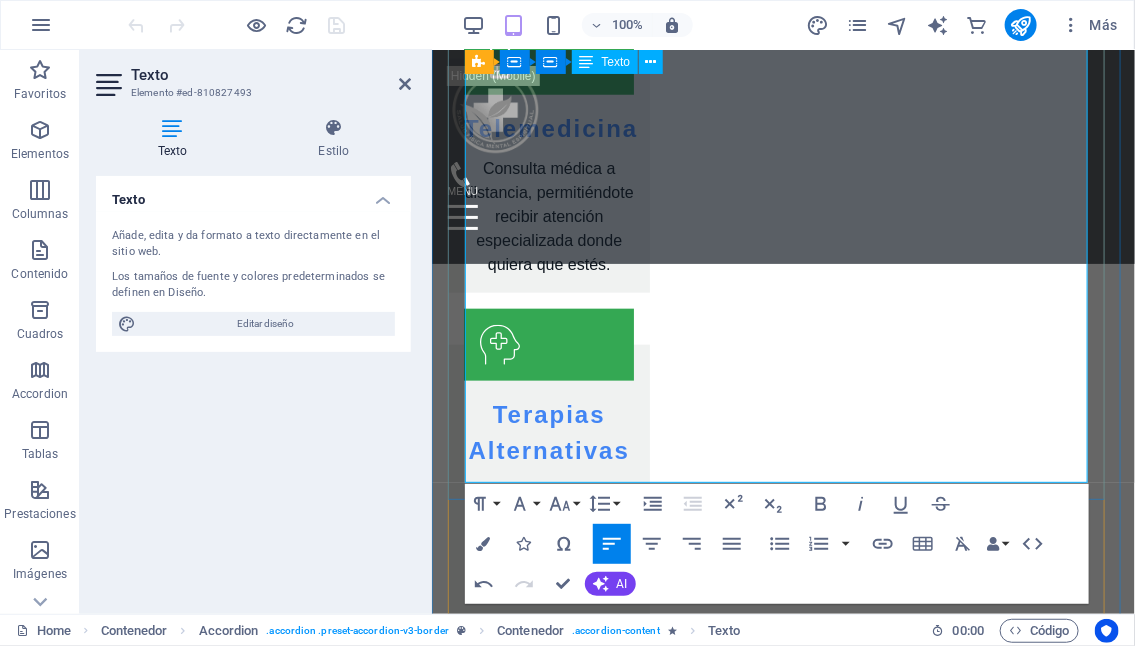 click on "-Evidencia científica:  Si bien muchas de las terapias naturopáticas tienen una larga tradición de uso y algunos estudios respaldan su eficacia, es importante que converses con tu naturópata sobre la evidencia científica específica de cada terapia que te recomienda." at bounding box center [782, 2659] 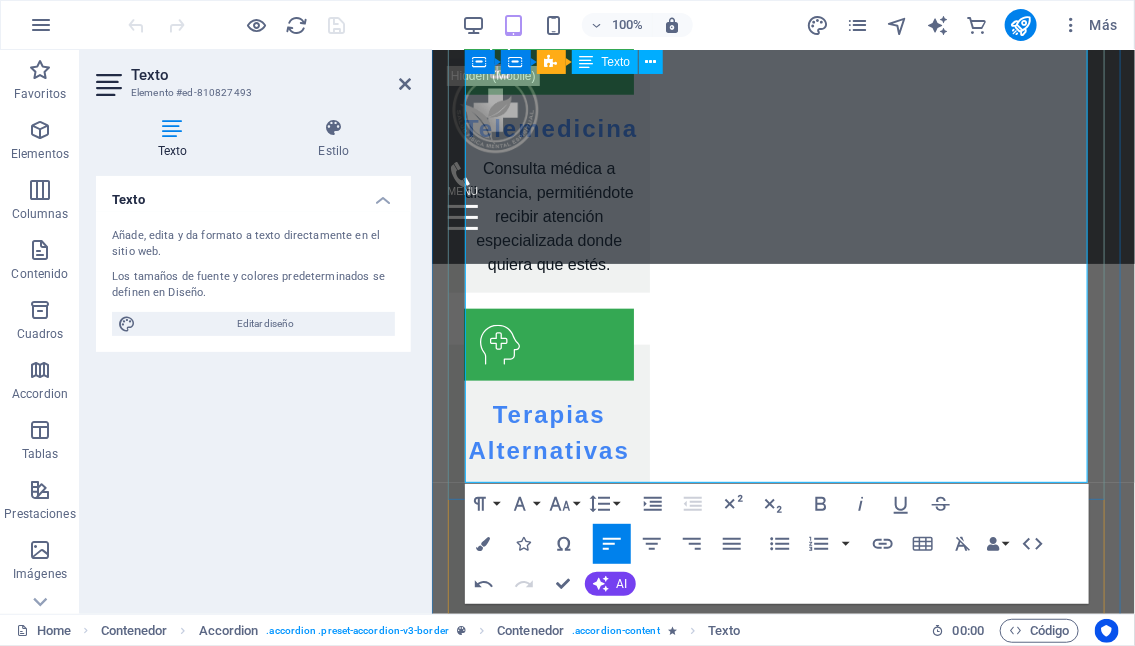 drag, startPoint x: 874, startPoint y: 228, endPoint x: 805, endPoint y: 228, distance: 69 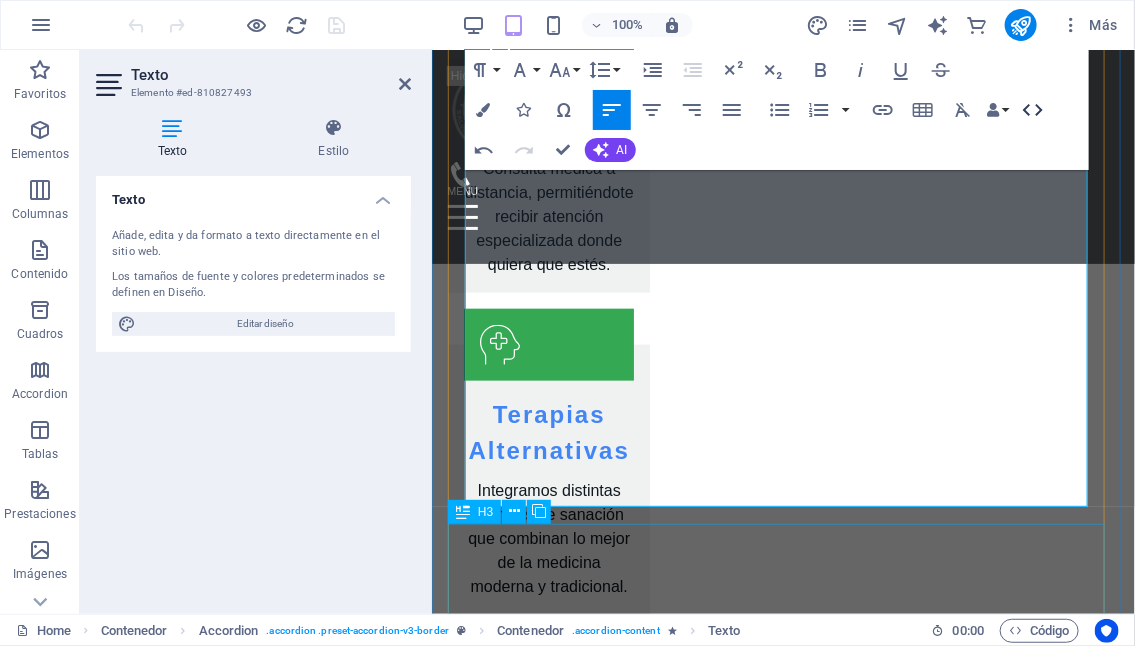 type 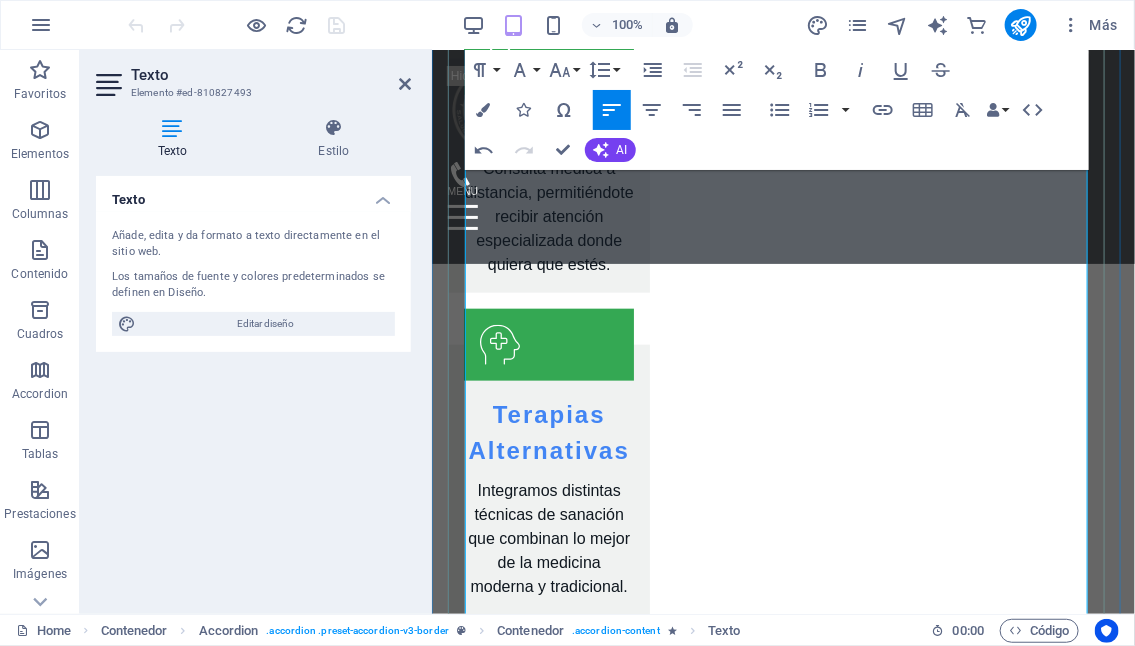 scroll, scrollTop: 3343, scrollLeft: 0, axis: vertical 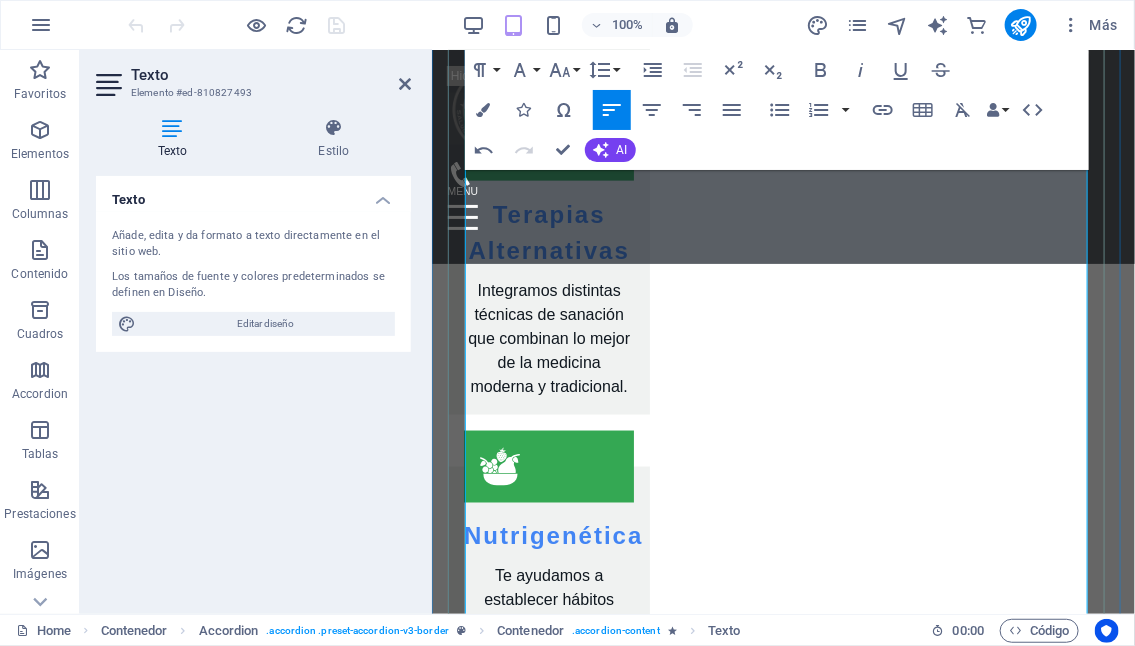 click on "-" at bounding box center [782, 2519] 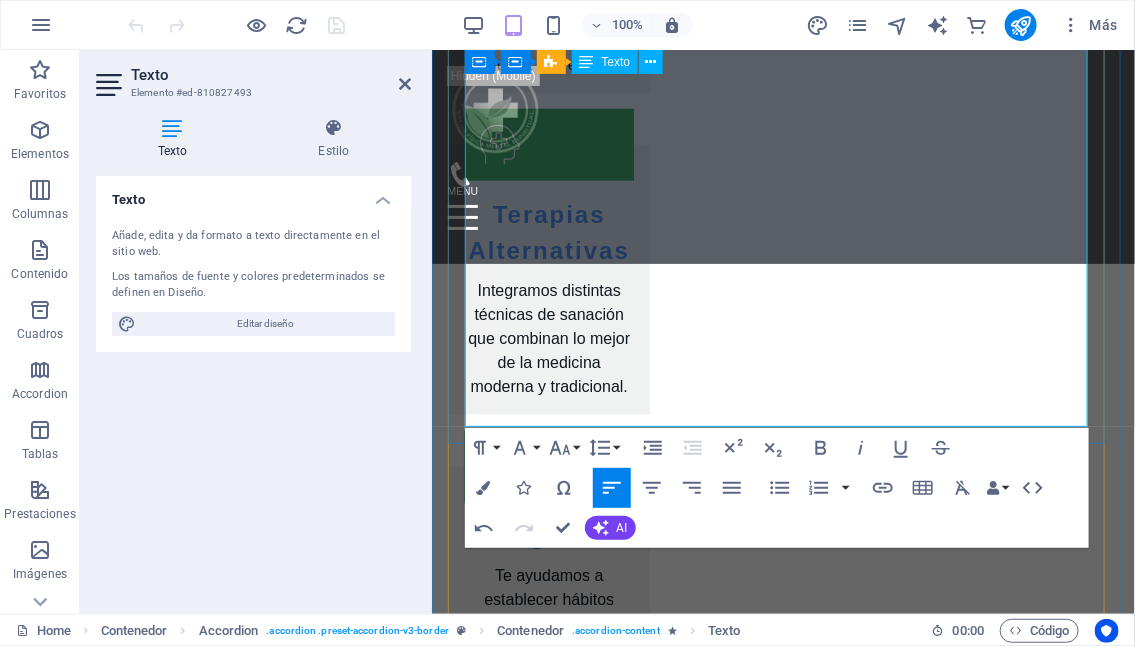 drag, startPoint x: 737, startPoint y: 292, endPoint x: 1042, endPoint y: 400, distance: 323.5568 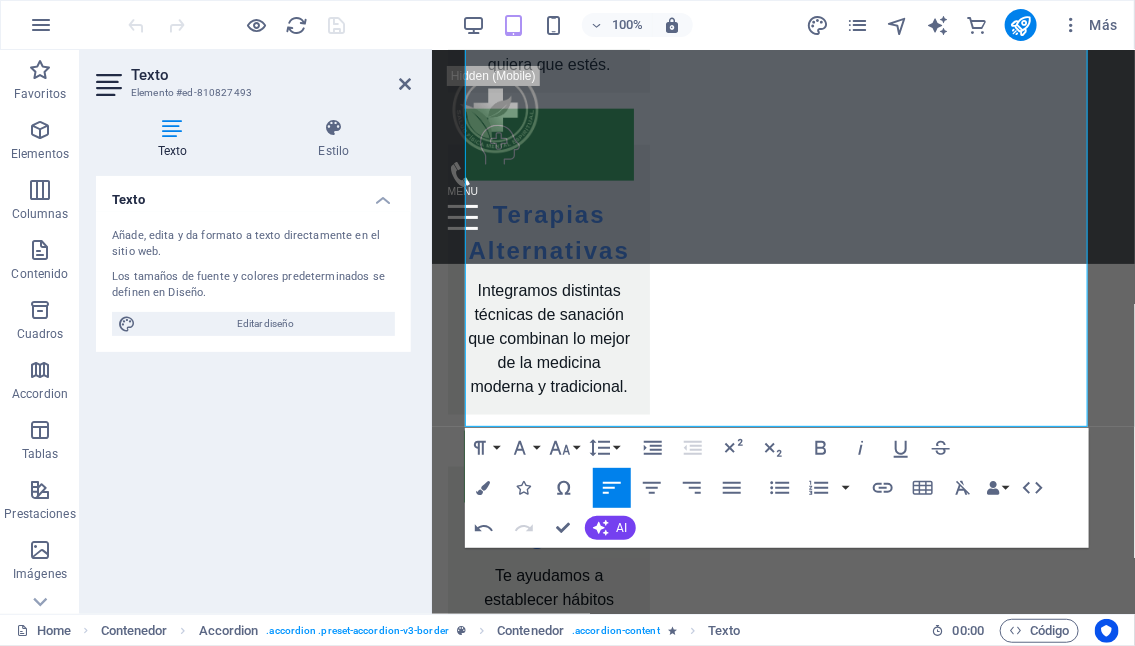 click 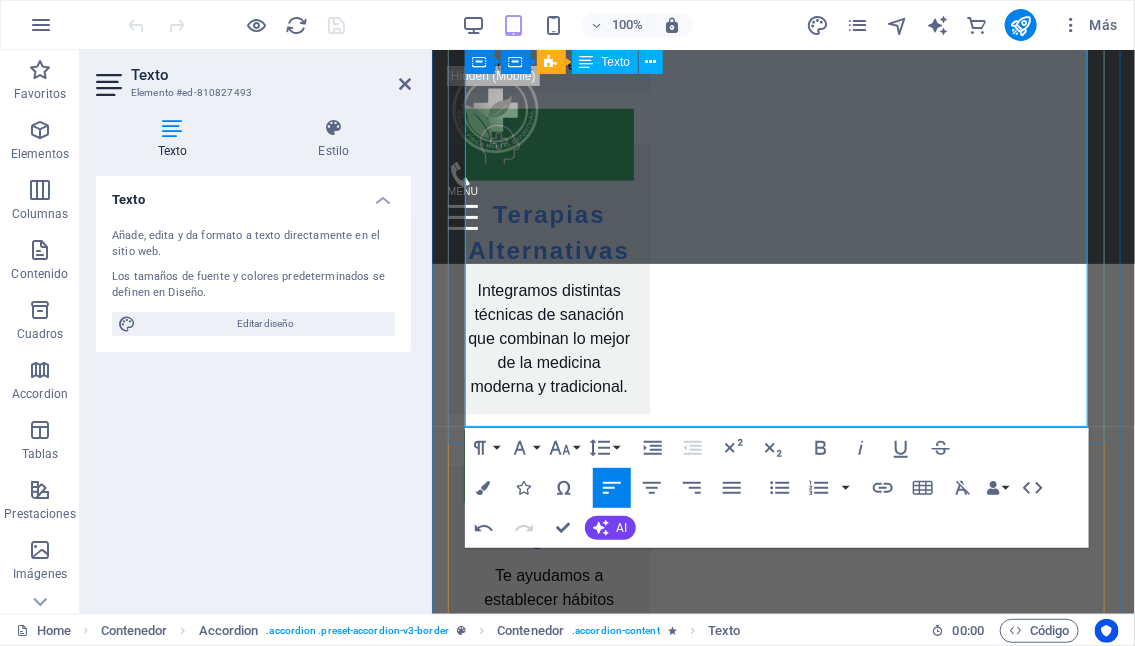 click on "-                                                                     Decreto 5                                                                                                     OTORGA RECONOCIMIENTO AL NATURISMO Y REGULA A LA NATUROPATÍA COMO PROFESIÓN AUXILIAR DE LA SALUD" at bounding box center (782, 2531) 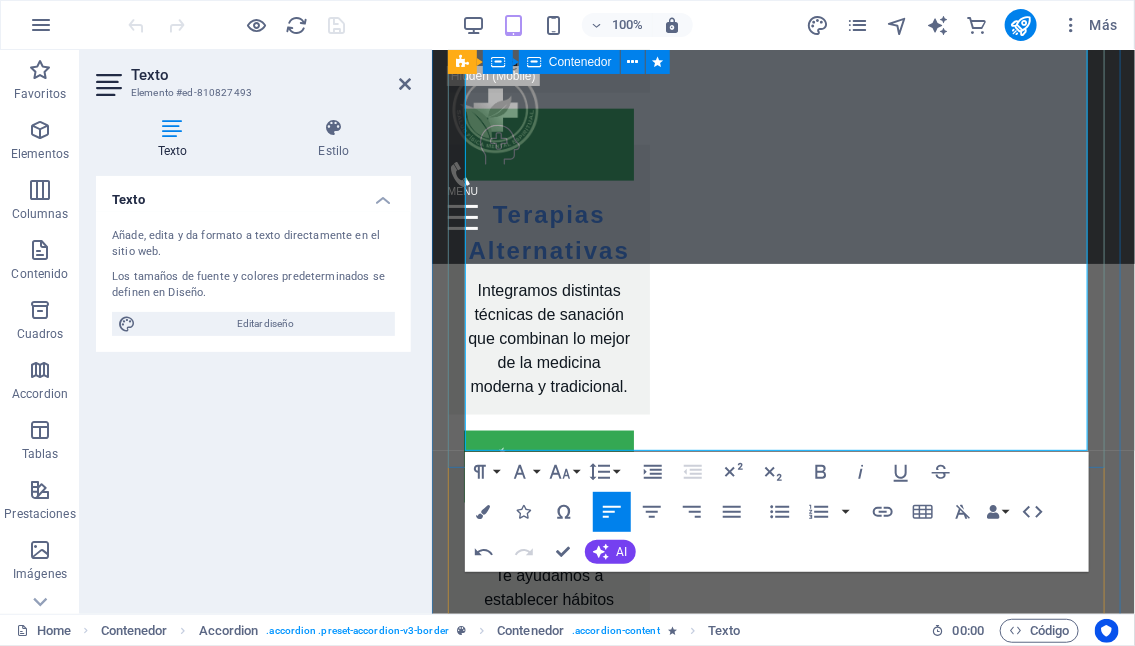 drag, startPoint x: 732, startPoint y: 316, endPoint x: 1088, endPoint y: 465, distance: 385.92355 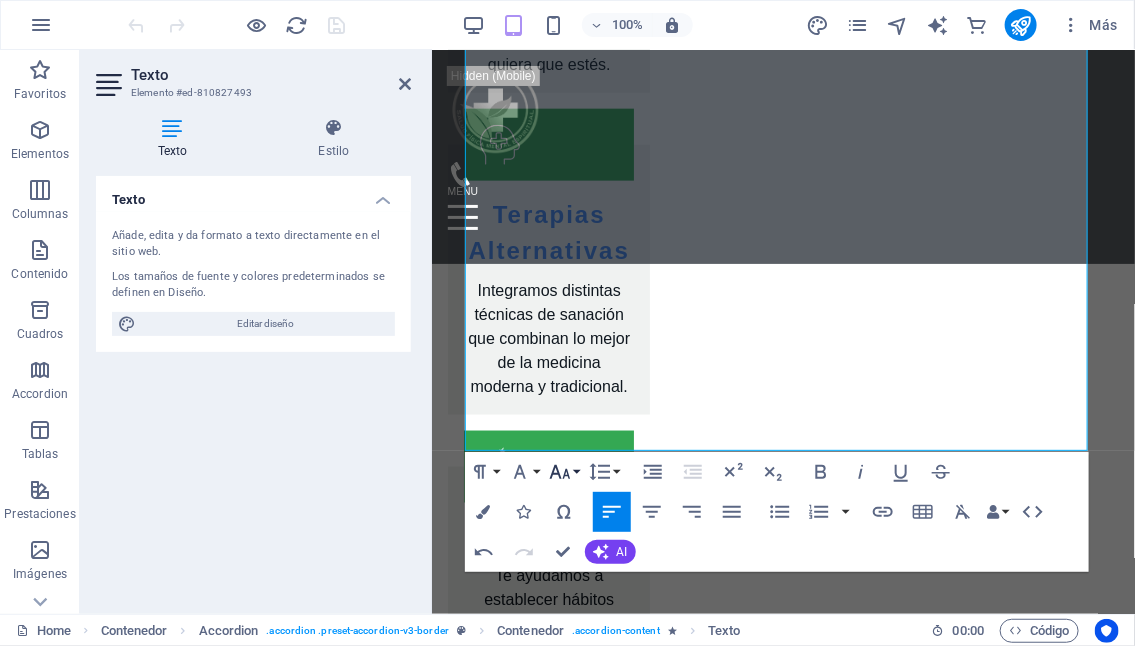 click on "Font Size" at bounding box center [564, 472] 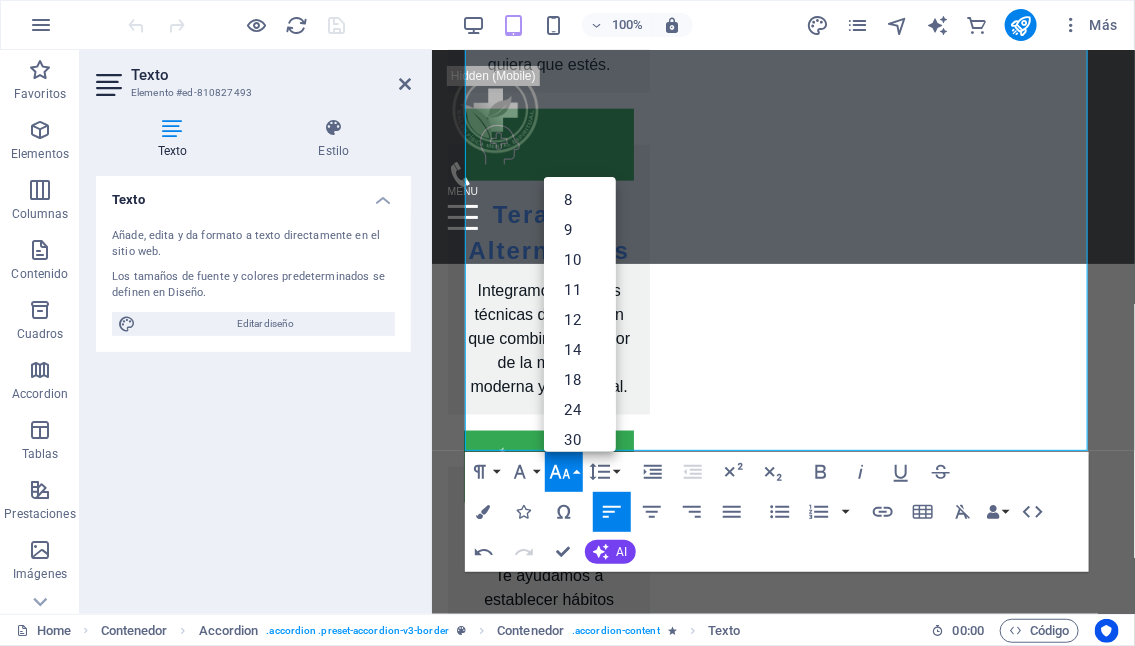 click on "Font Size" at bounding box center [564, 472] 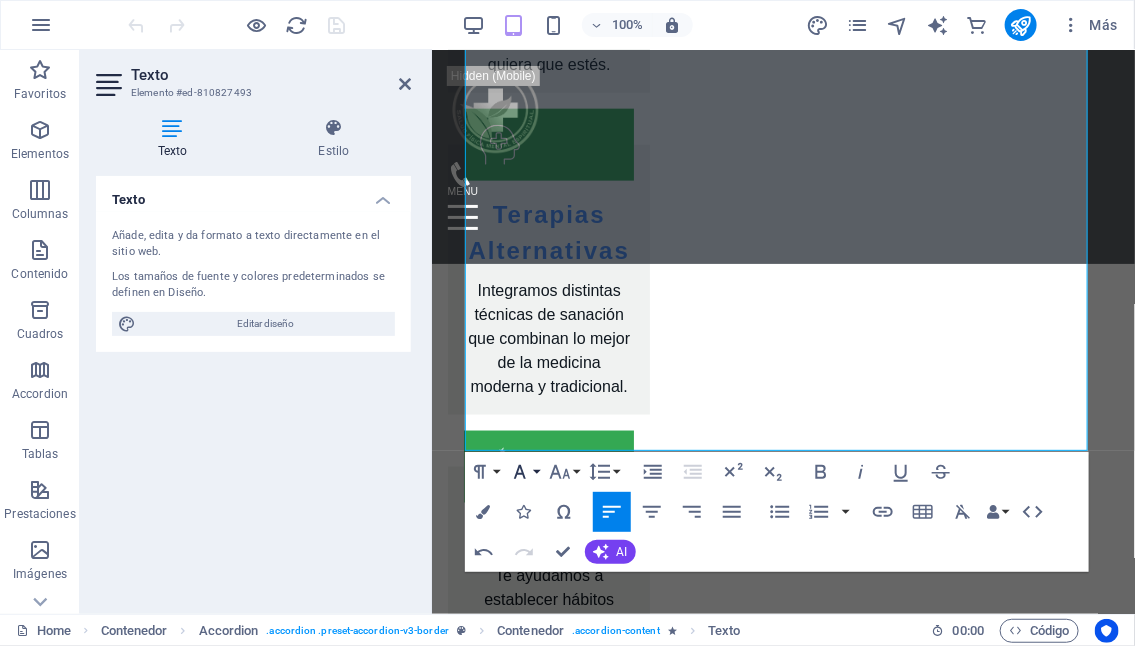 click on "Font Family" at bounding box center (524, 472) 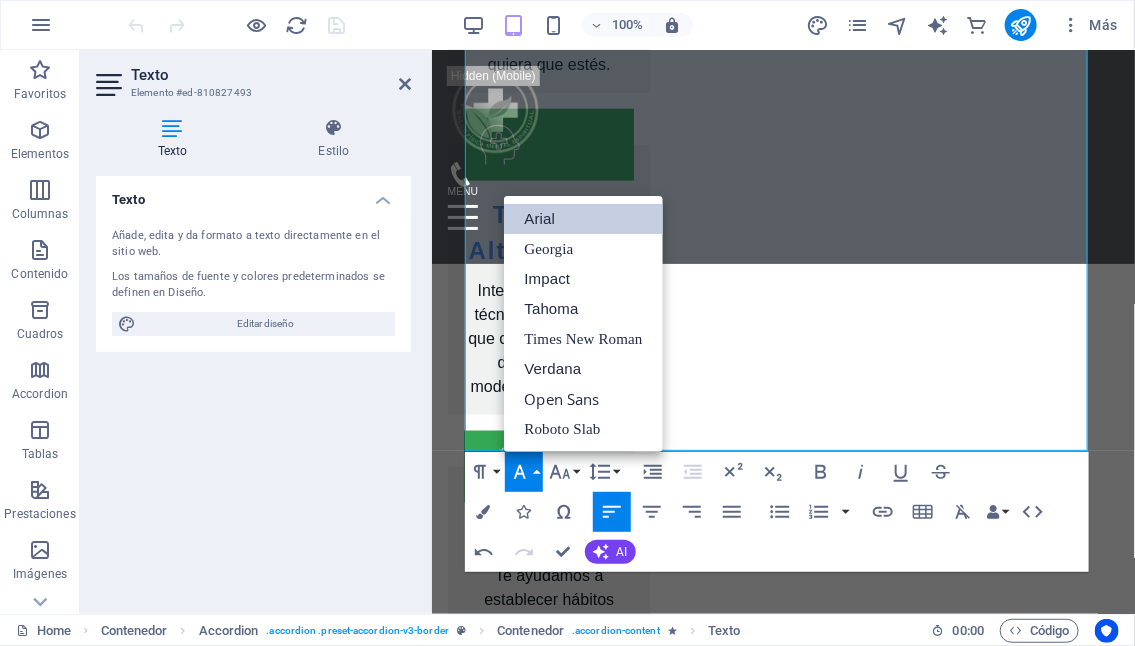 scroll, scrollTop: 0, scrollLeft: 0, axis: both 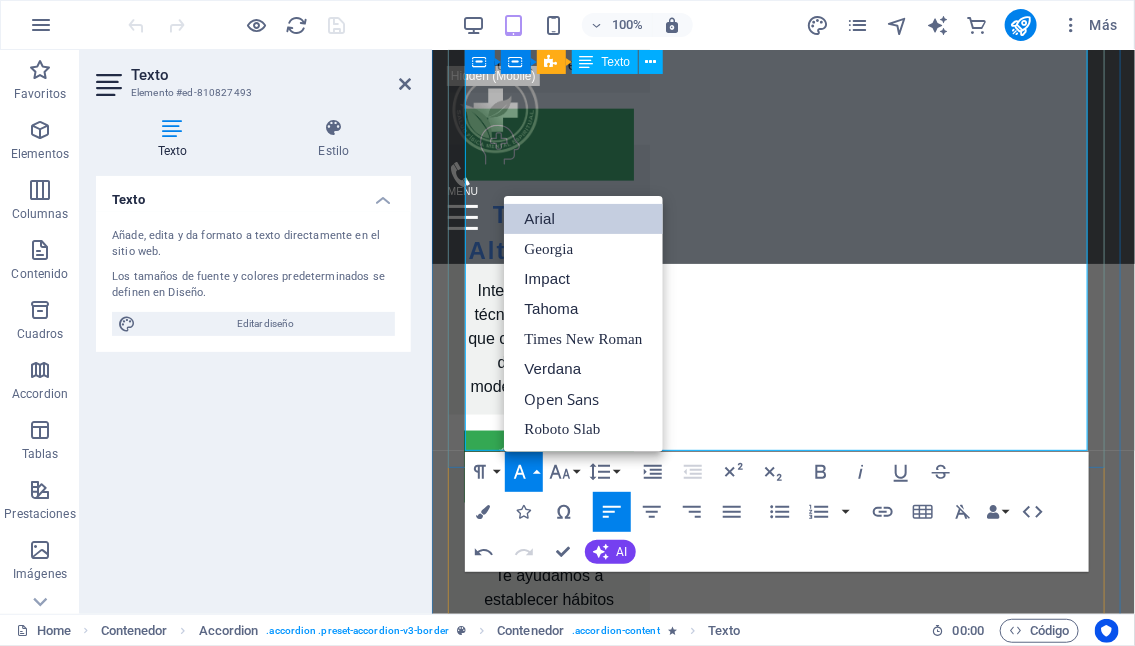 click on "- Decreto 5: En Chile, la Naturopatía está regulada por el decreto 5, que                                                                                                      OTORGA RECONOCIMIENTO AL NATURISMO Y REGULA A LA NATUROPATÍA COMO PROFESIÓN AUXILIAR DE LA SALUD" at bounding box center [782, 2543] 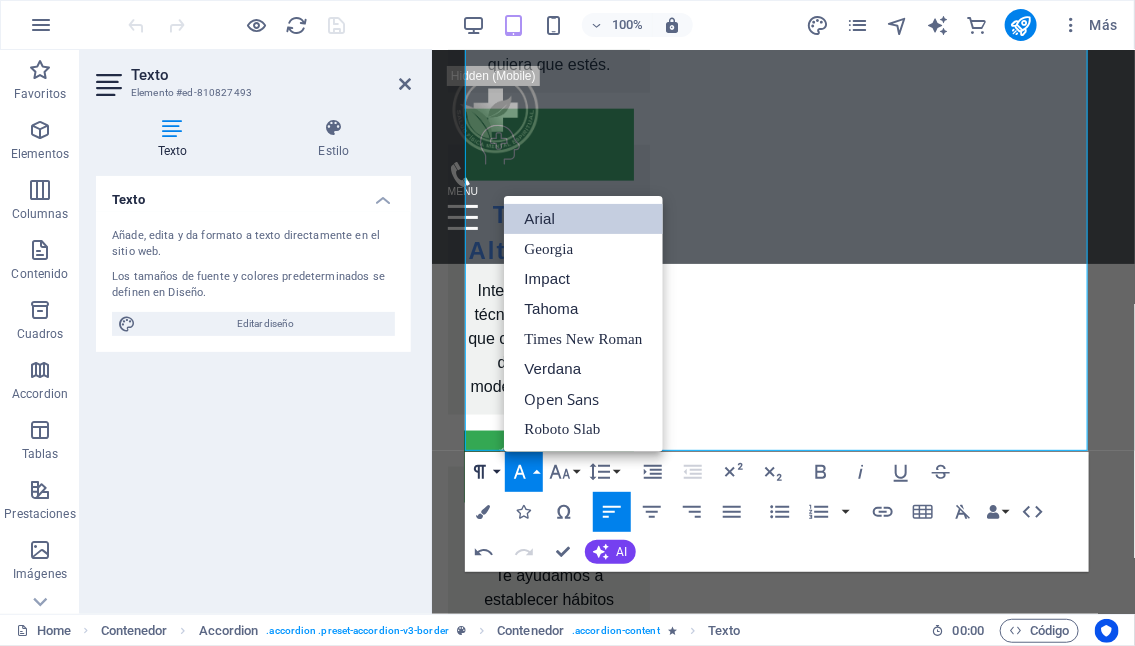 click on "Paragraph Format" at bounding box center [484, 472] 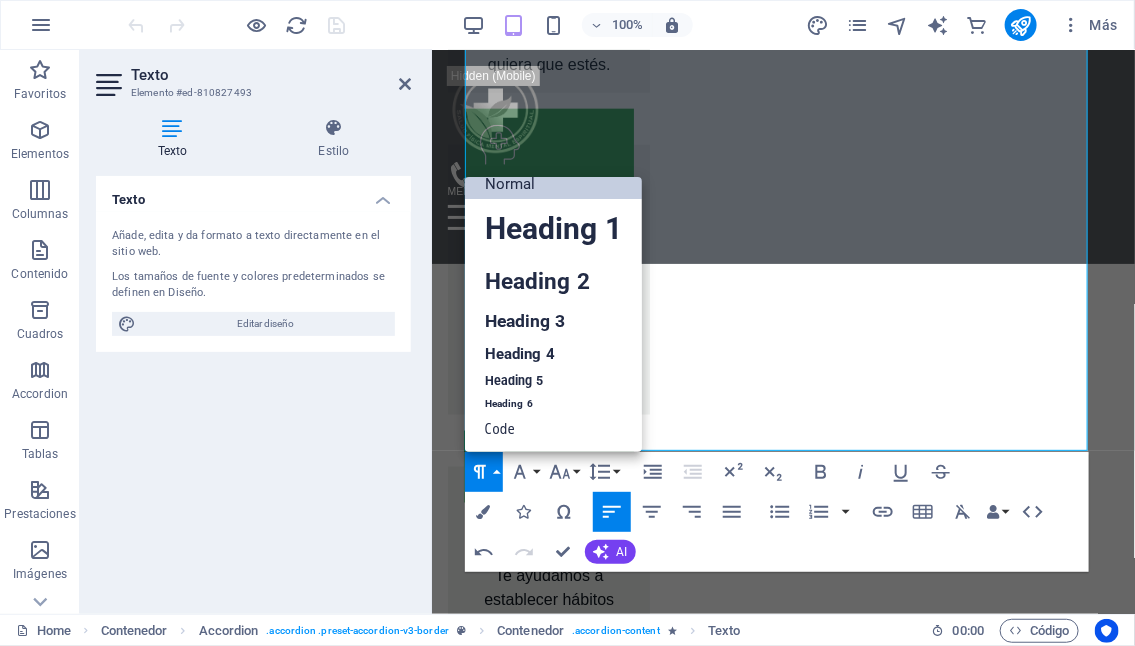 scroll, scrollTop: 15, scrollLeft: 0, axis: vertical 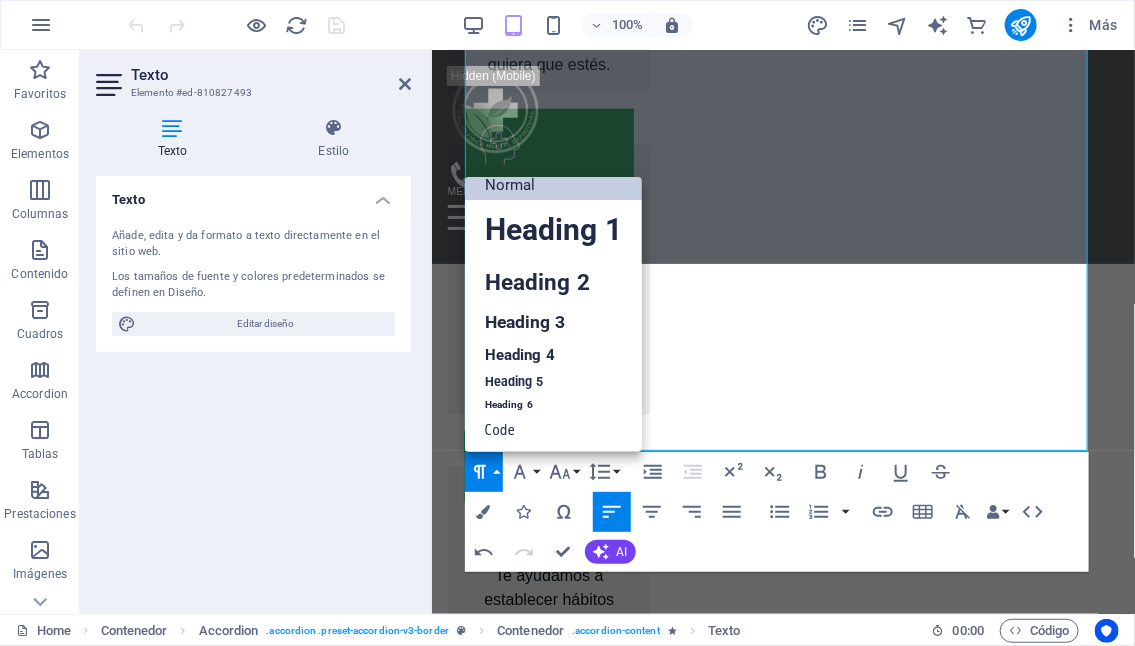 click 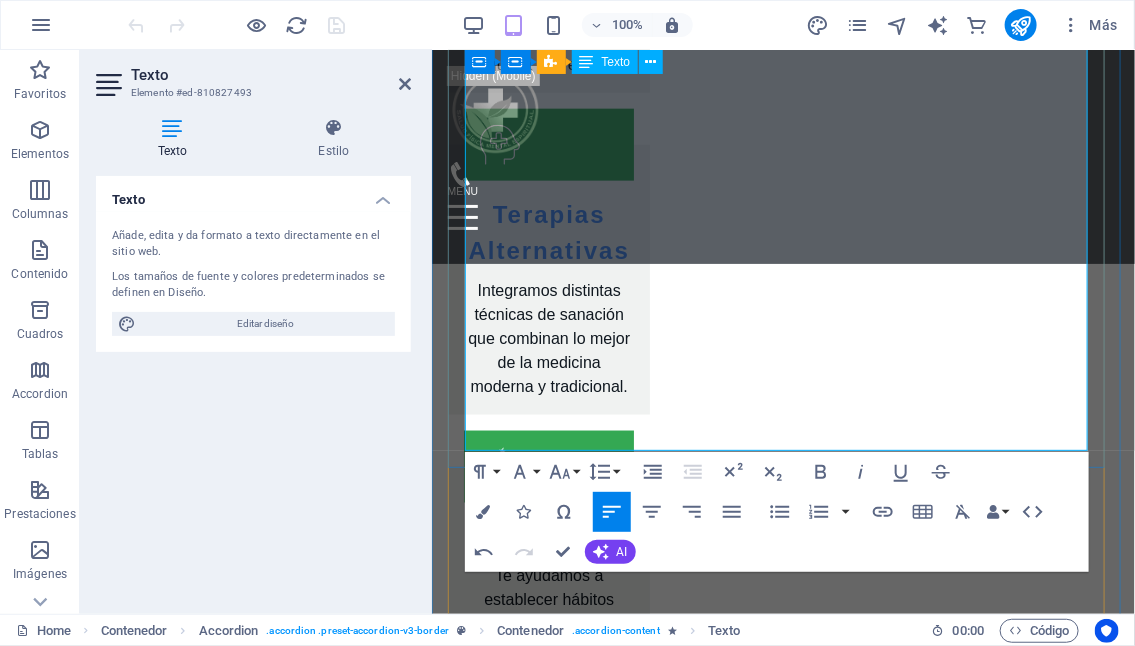 click on "Decreto 5: En [COUNTRY], la Naturopatía está regulada por el decreto 5, que" at bounding box center [780, 2530] 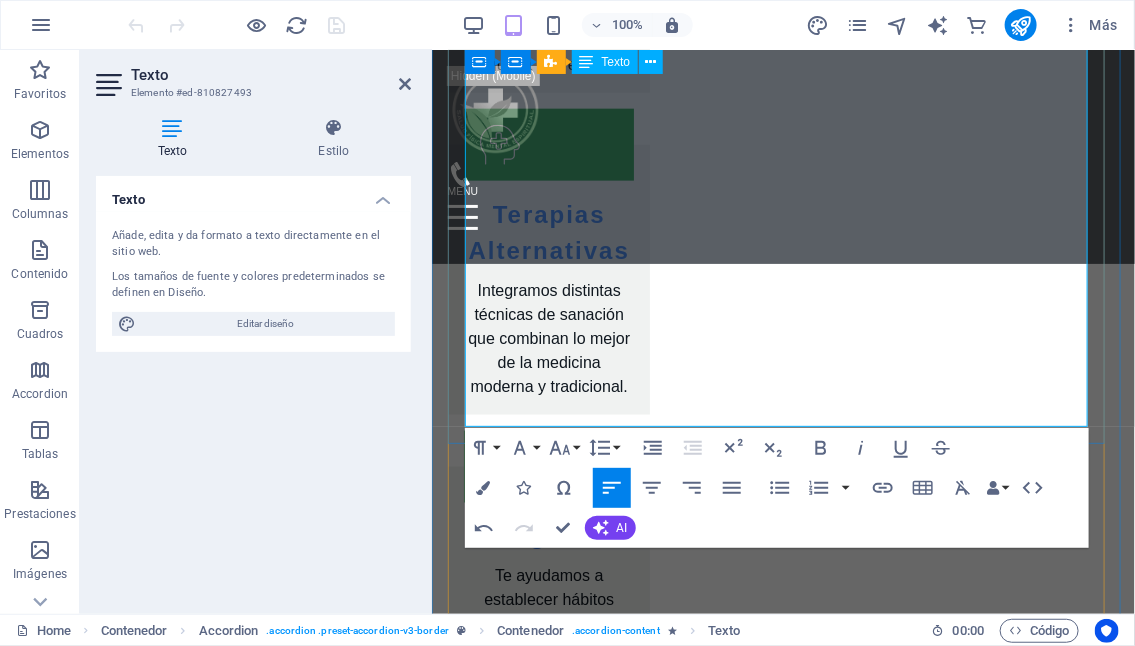 click on "Decreto 5: En Chile, la Naturopatía está regulada por el decreto 5, que otorga reconocimiento al" at bounding box center (742, 2530) 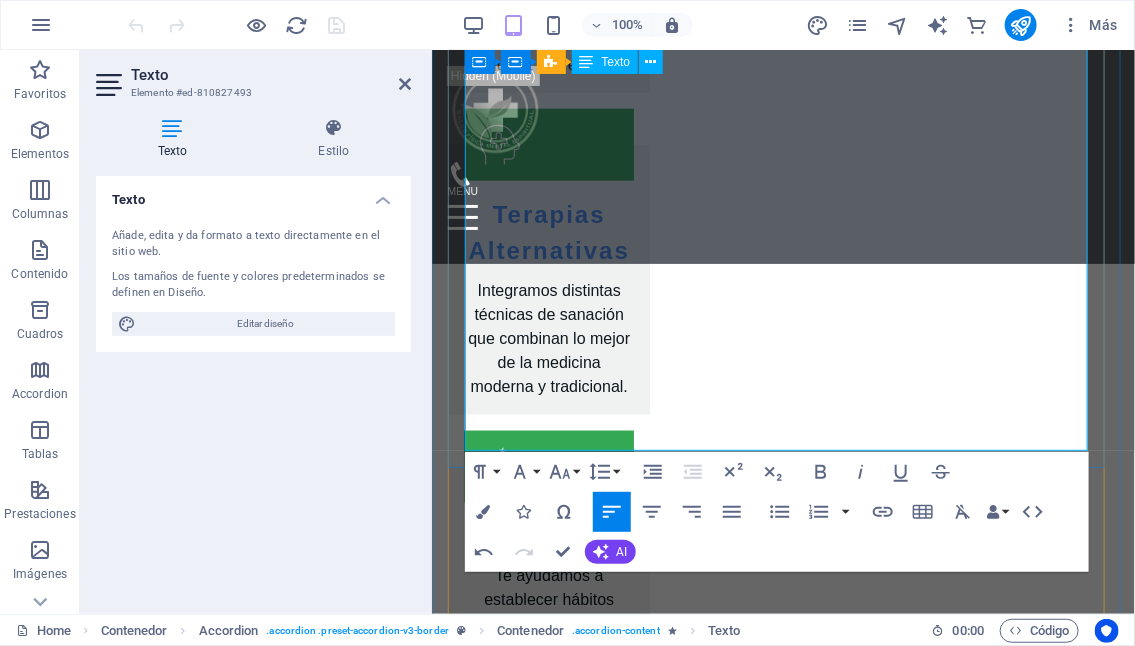 click on "- Decreto 5: En [COUNTRY], la Medicina Naturopática está regulada por el decreto 5, que otorga reconocimiento al Naturismo y regula la Naturopatía como profesión auxiliar de la salud (Ministerio de Salud, OTORGA RECONOCIMIENTO AL NATURISMO Y REGULA A LA NATUROPATÍA COMO PROFESIÓN AUXILIAR DE LA SALUD" at bounding box center (782, 2555) 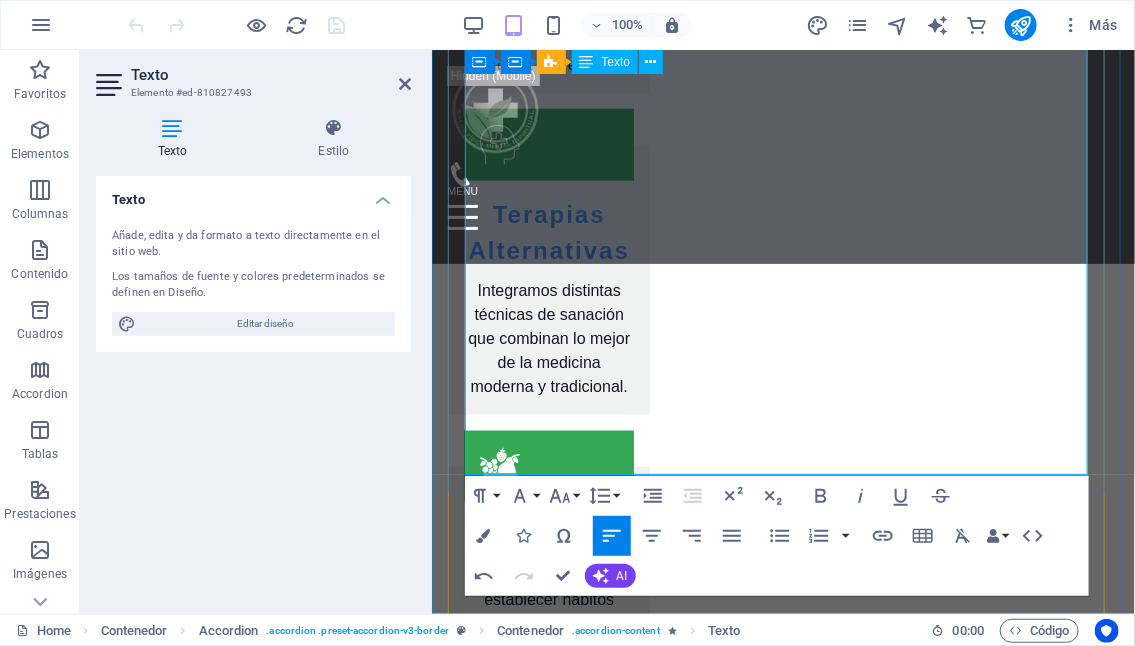drag, startPoint x: 840, startPoint y: 337, endPoint x: 1028, endPoint y: 472, distance: 231.44978 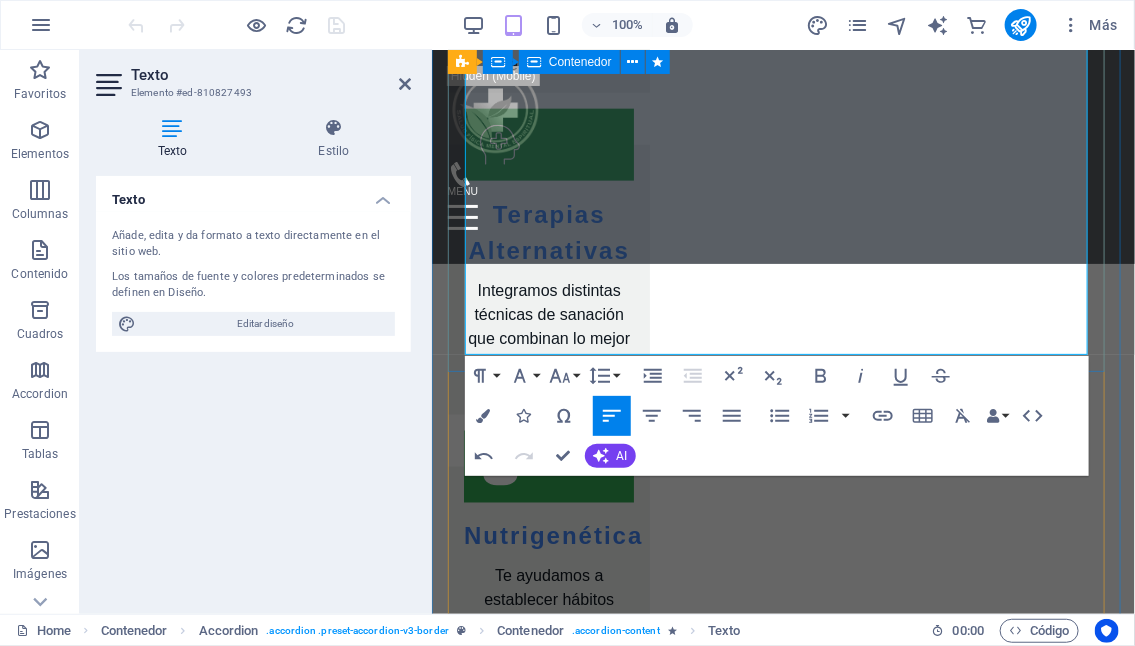 drag, startPoint x: 539, startPoint y: 290, endPoint x: 457, endPoint y: 292, distance: 82.02438 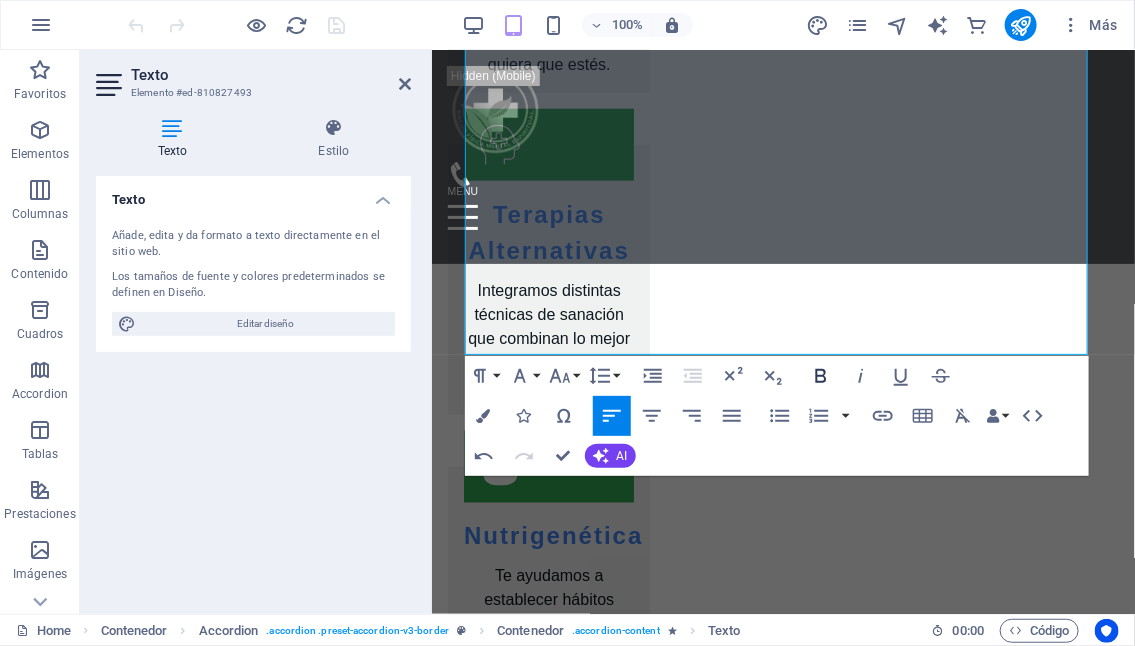 click 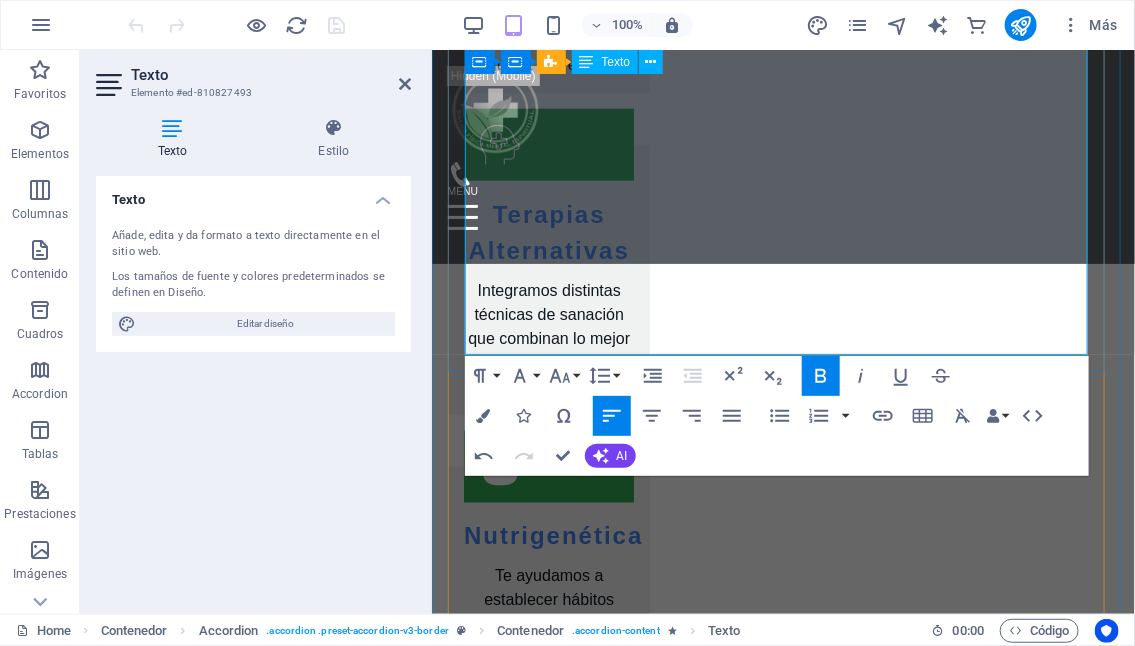 click on "Decreto 5:  En Chile, la Medicina Naturopática está regulada por el decreto 5, que otorga reconocimiento al" at bounding box center (780, 2530) 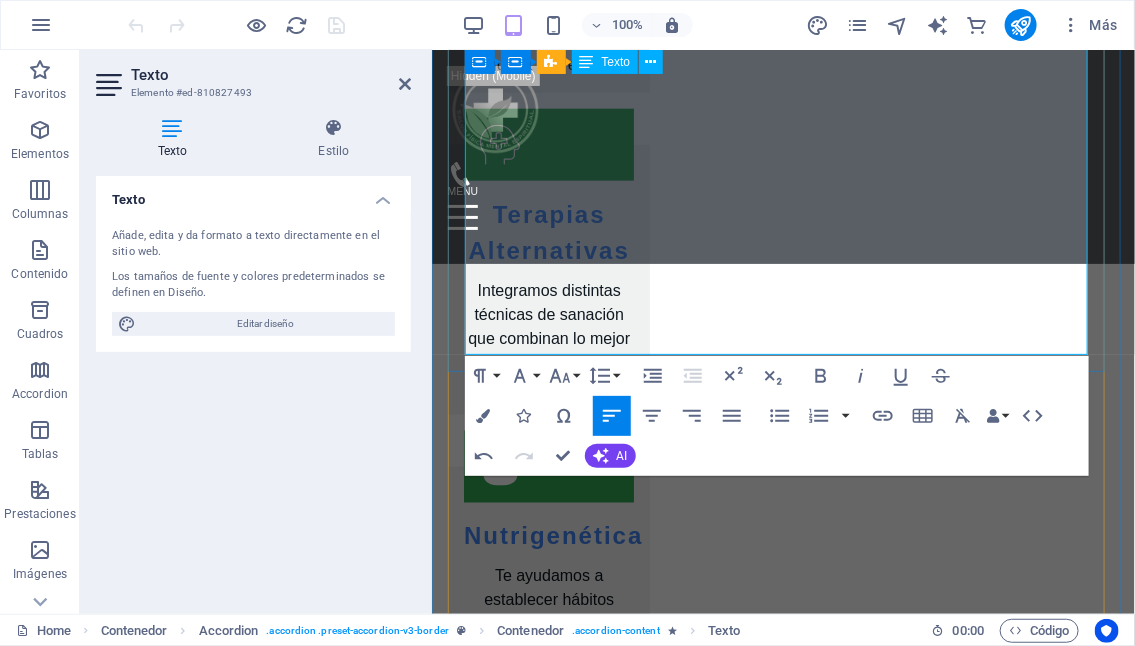 click on "Decreto 5:  En Chile, la Medicina Naturopática está regulada por el decreto 5, que otorga reconocimiento al" at bounding box center (780, 2530) 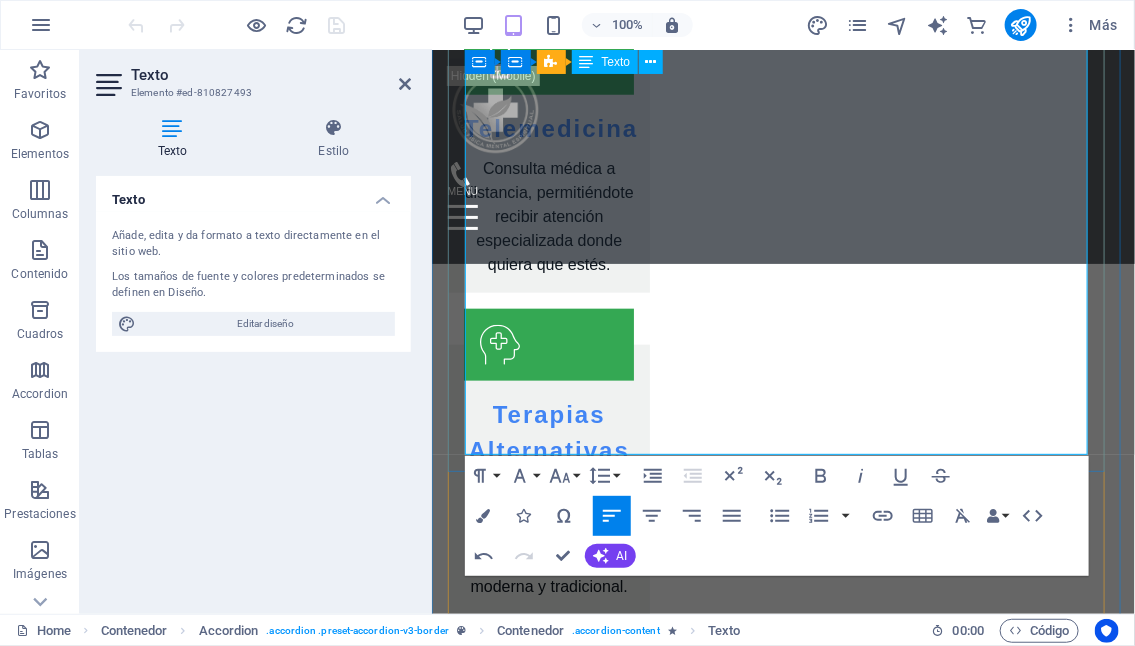 scroll, scrollTop: 3343, scrollLeft: 0, axis: vertical 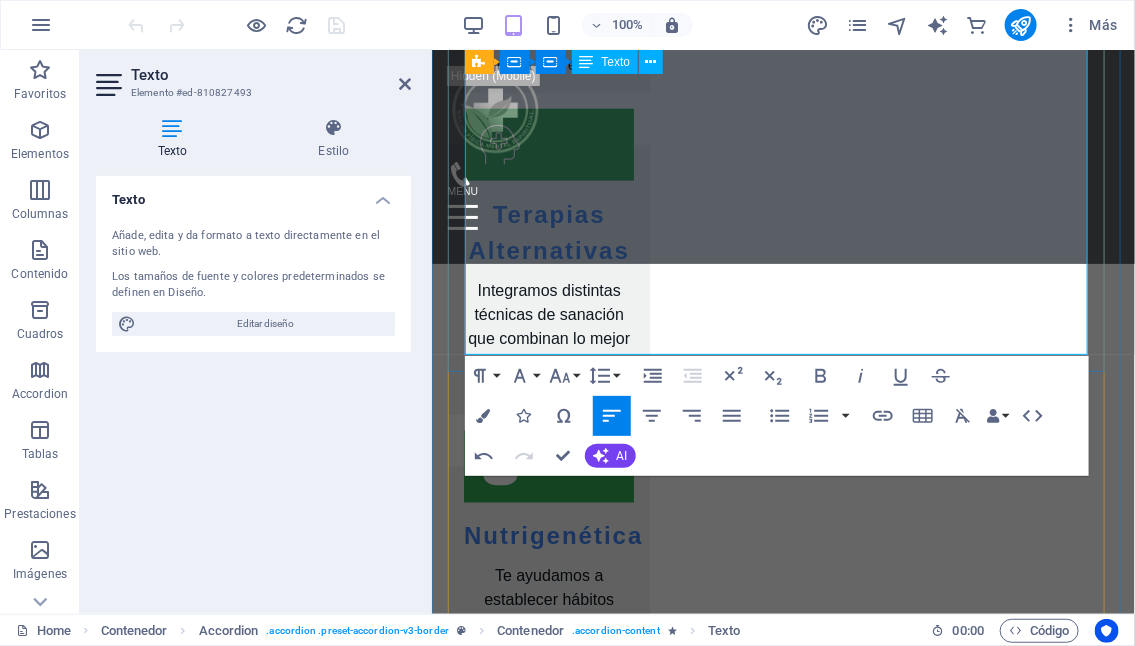 click on "- Decreto 5:  En Chile, la Medicina Naturopática está regulada por el decreto N°  5, que otorga reconocimiento al  Naturismo y regula la Naturopatía como profesión auxiliar de la salud (Ministerio de Salud, Subsecretaría de salud pública)." at bounding box center (782, 2543) 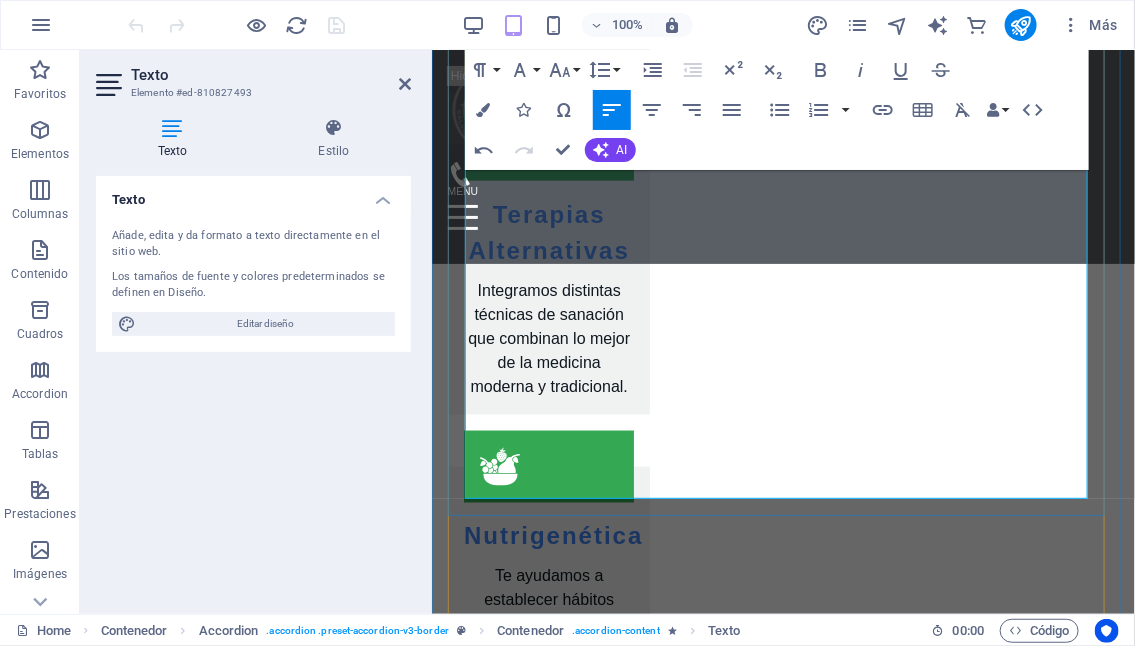 click on "Será requisito previo para realizar la atención, la suscripción de un  documento en el que conste el consentimiento informado sobre la  Naturopatía, los procedimientos a realizar, riesgos y resultados  esperados." at bounding box center (782, 2687) 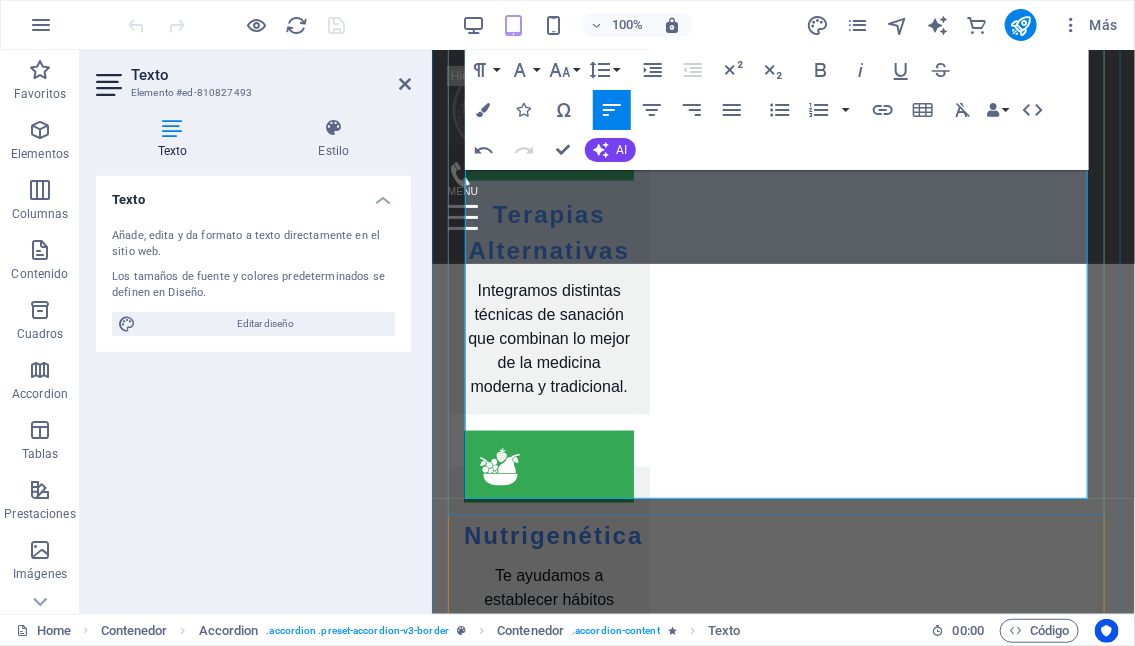 click on "Será requisito previo para realizar la atención naturopática, la suscripción de un  documento en el que conste el consentimiento informado sobre los procedimientos a realizar, riesgos y resultados  esperados." at bounding box center [782, 2687] 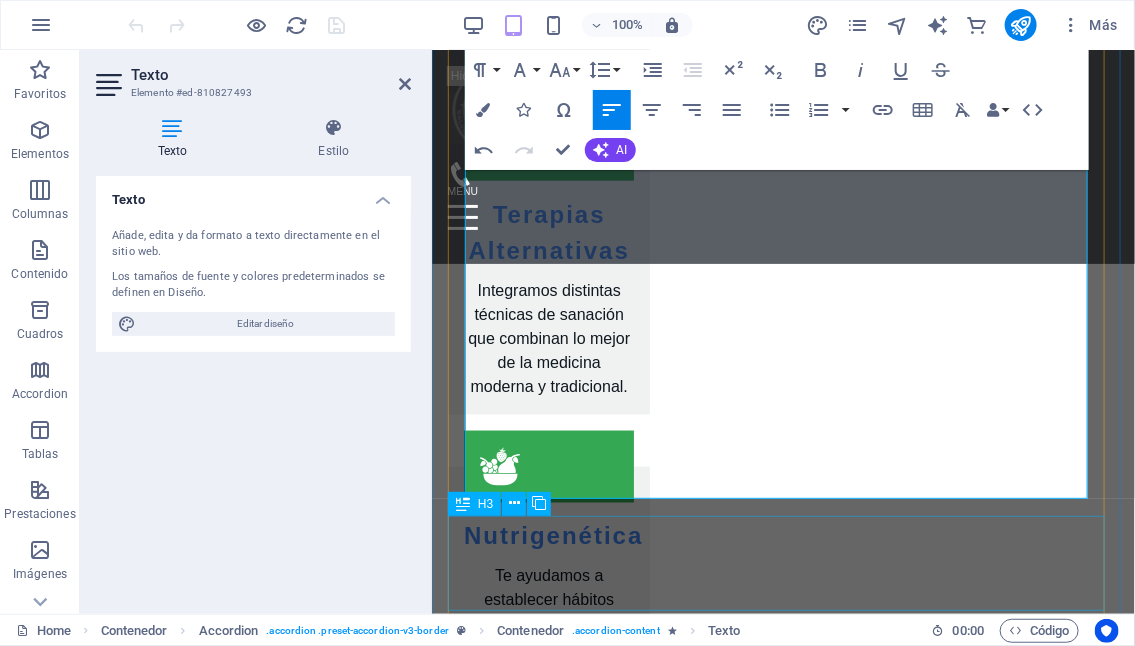 click on "¿Cómo funciona la Neuro reprogramación?" at bounding box center [782, 2788] 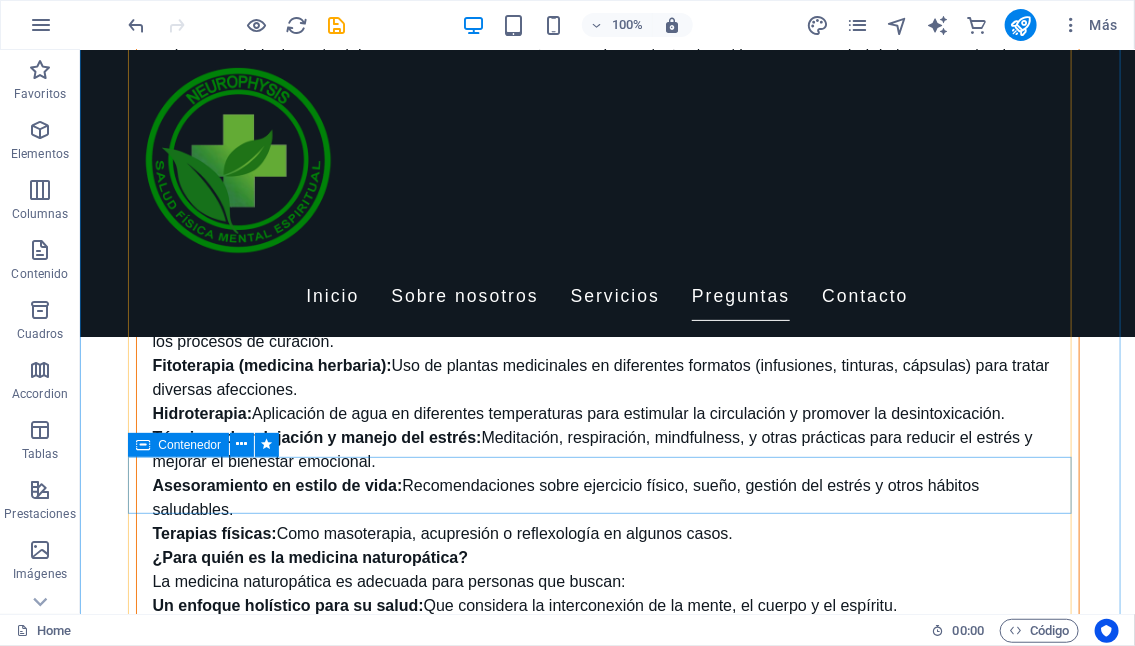 scroll, scrollTop: 4559, scrollLeft: 0, axis: vertical 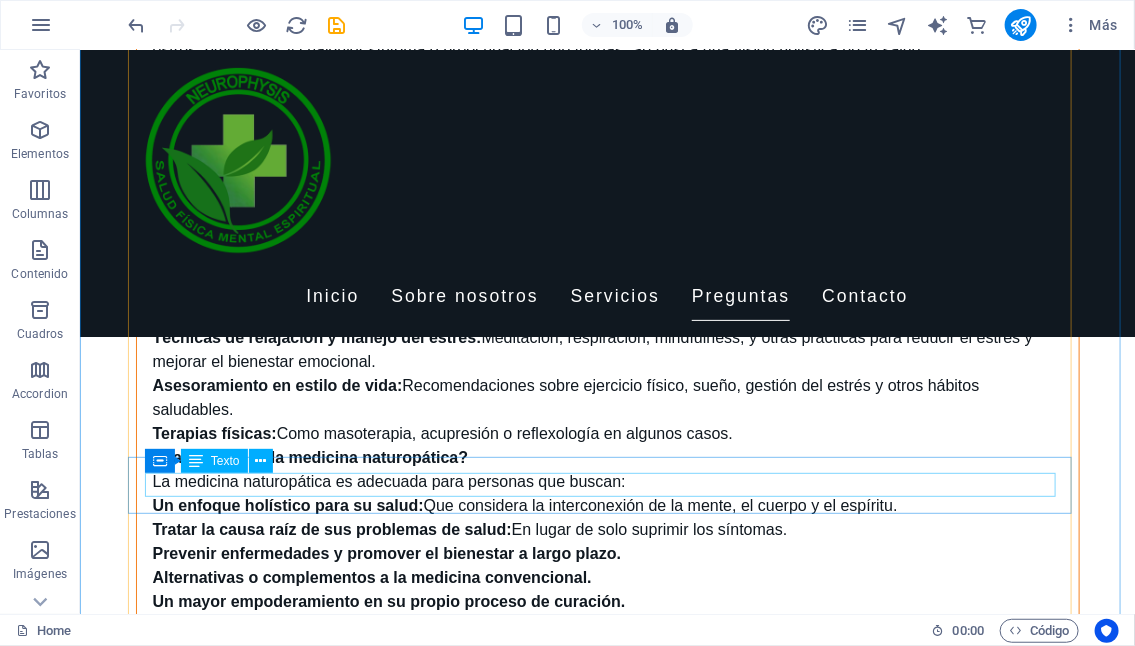 click on "No siempre es necesario, pero es recomendable para tratamientos específicos." at bounding box center (607, 2637) 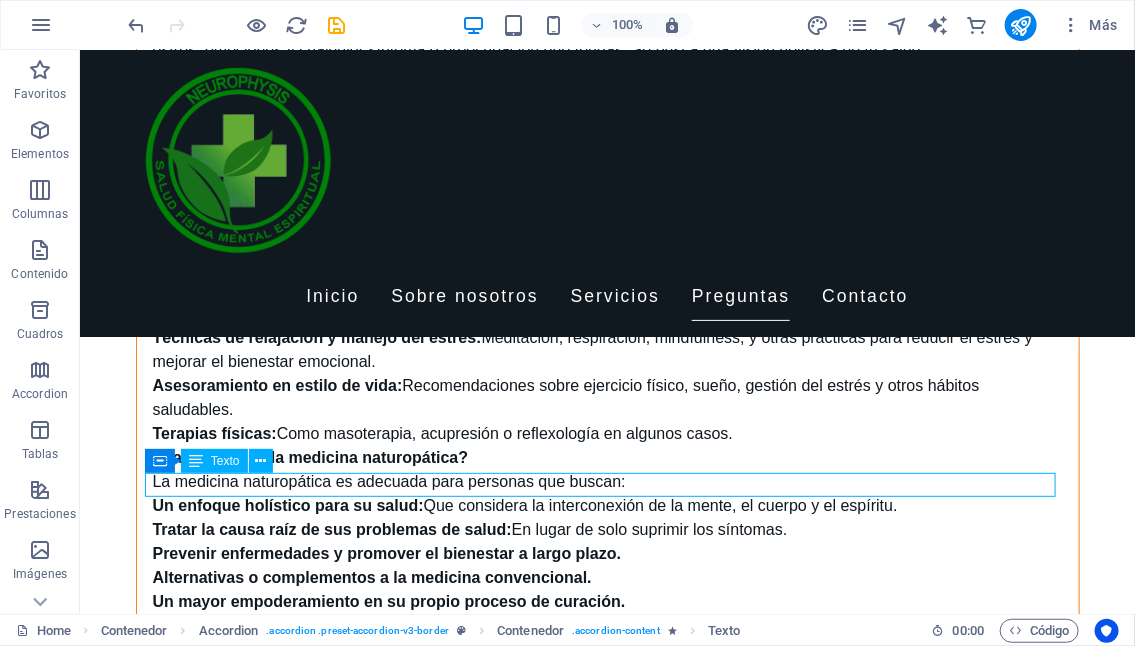 click on "No siempre es necesario, pero es recomendable para tratamientos específicos." at bounding box center (607, 2637) 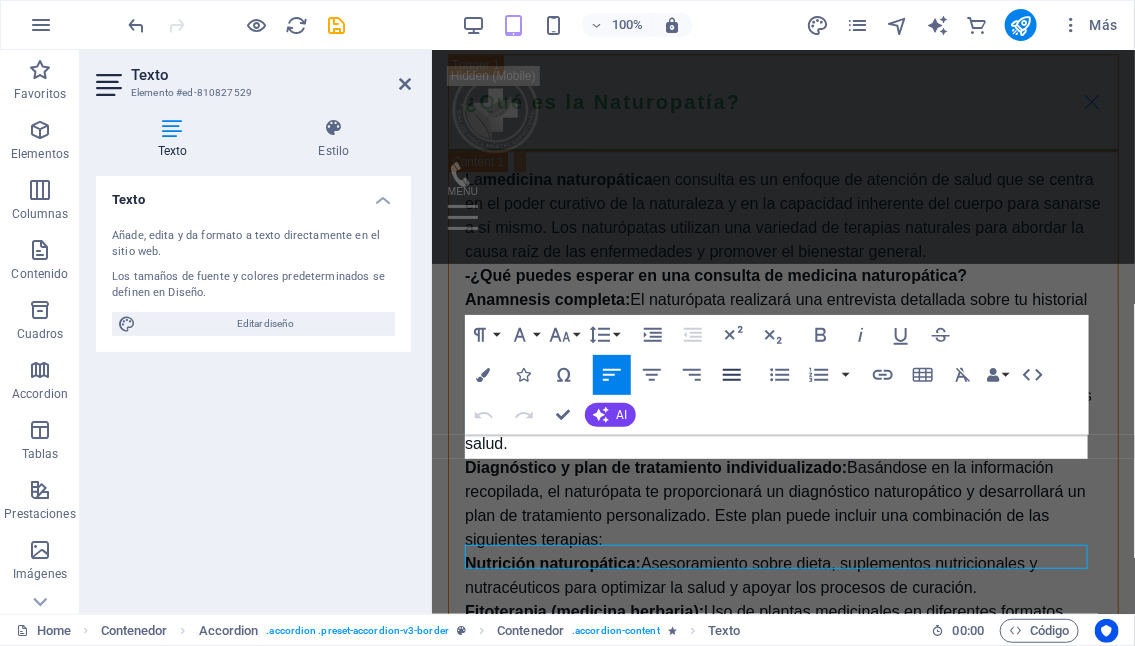scroll, scrollTop: 5179, scrollLeft: 0, axis: vertical 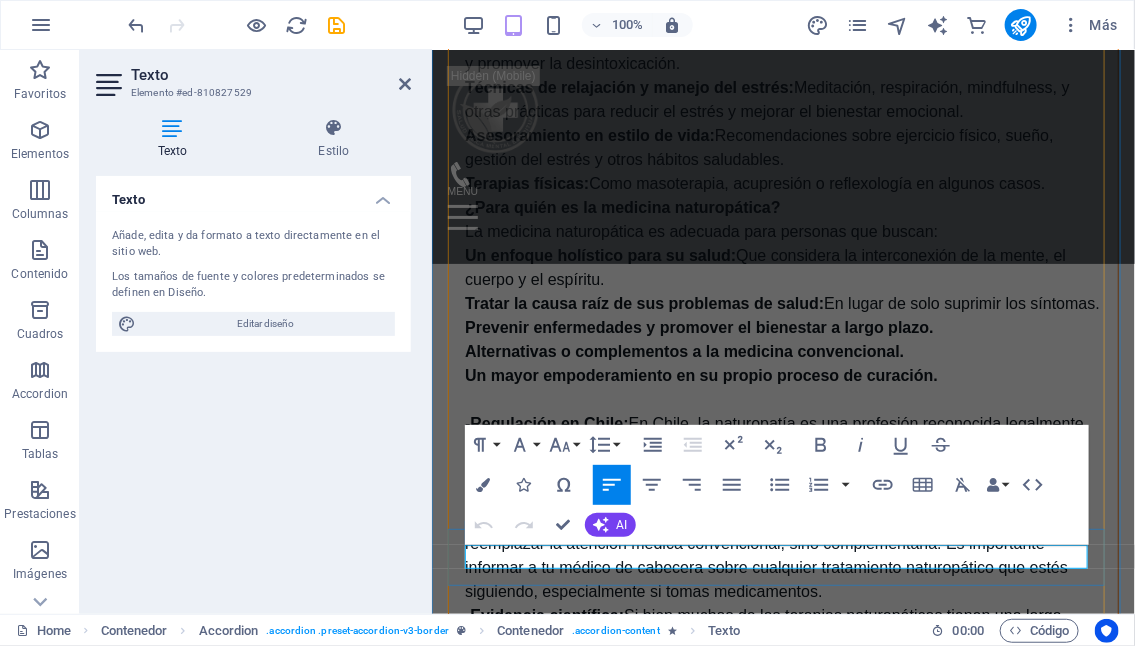 click on "No siempre es necesario, pero es recomendable para tratamientos específicos." at bounding box center (782, 2819) 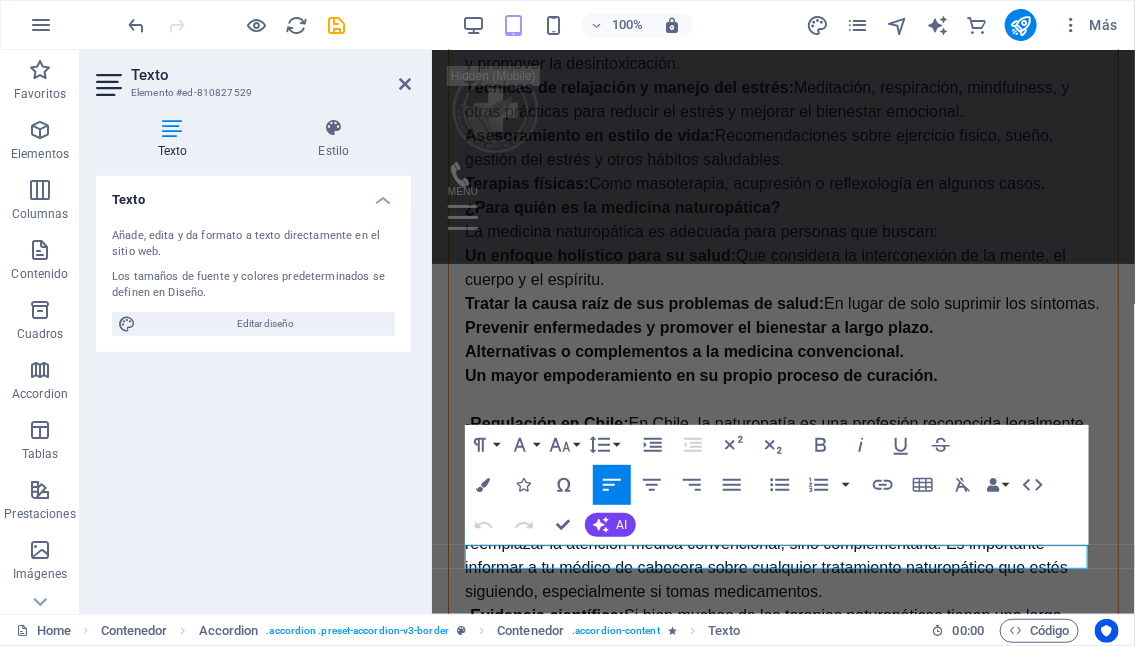 type 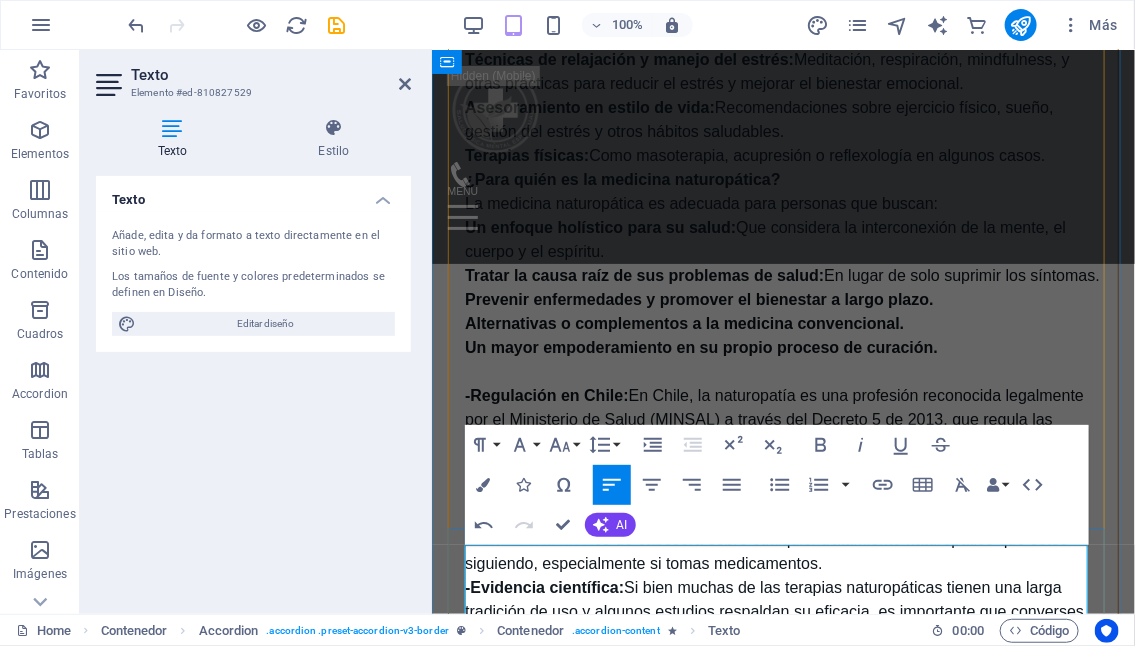 click on "No siempre es necesario, pero es recomendable para tratamientos específicos. En el caso de" at bounding box center [782, 2803] 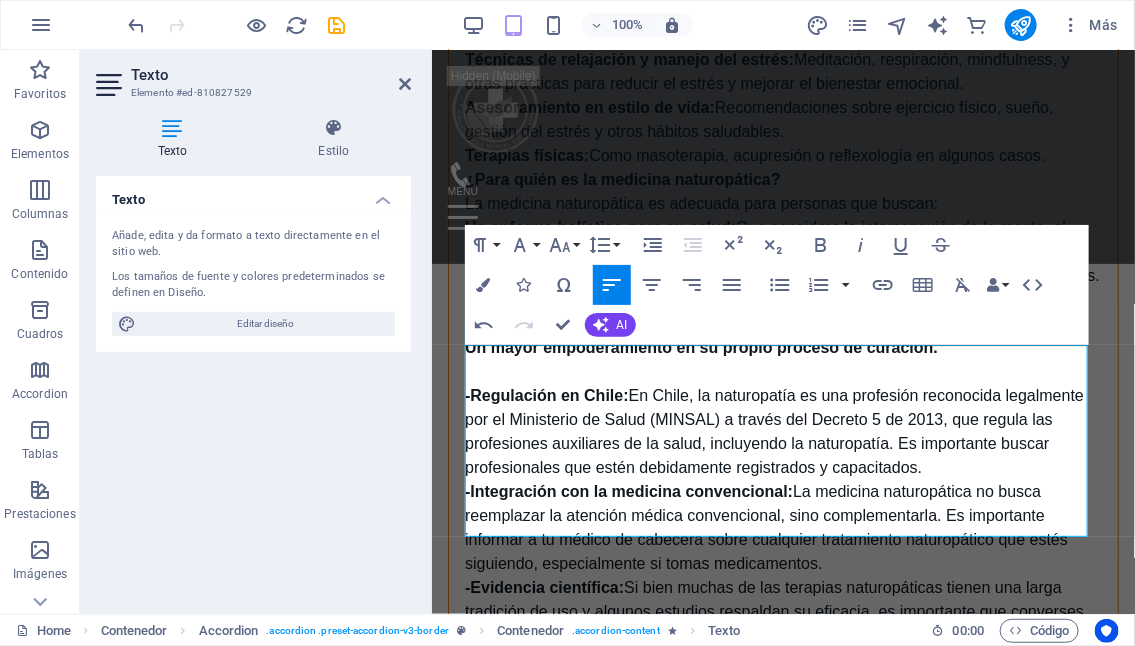 scroll, scrollTop: 5379, scrollLeft: 0, axis: vertical 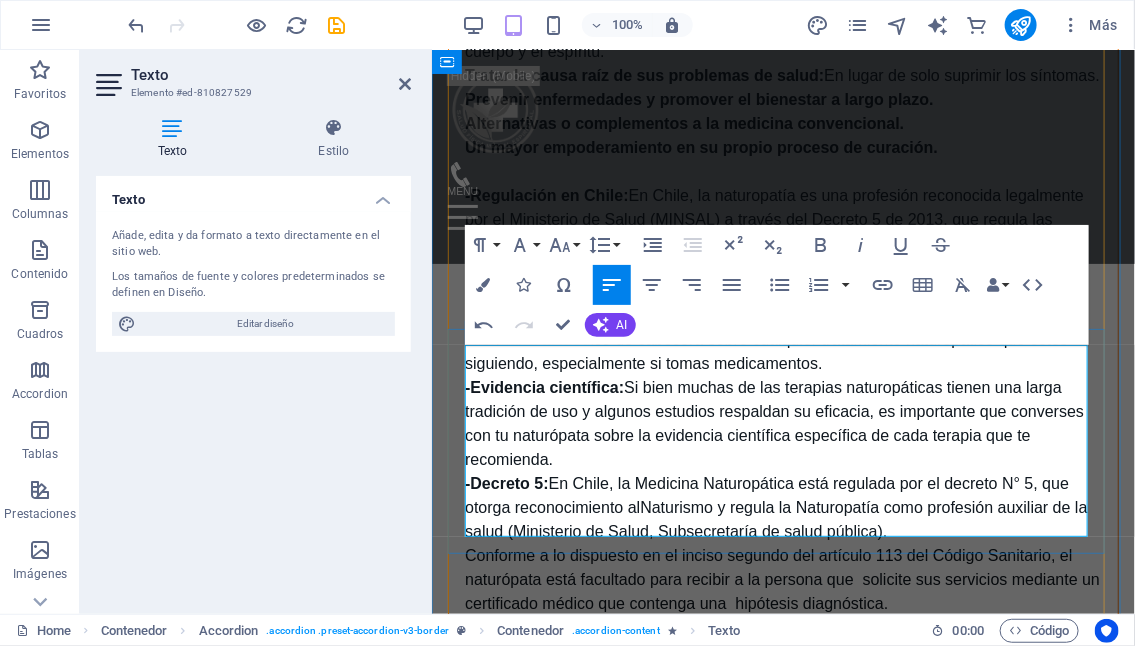 click on "No siempre es necesario, pero es recomendable para tratamientos específicos. En el caso de la medicina naturopática y conforme a lo dispuesto en el inciso segundo del artículo 113 del Código Sanitario, el naturópata está facultado para recibir a la persona que  solicite sus servicios mediante un certificado médico que contenga una  hipótesis diagnóstica." at bounding box center (782, 2639) 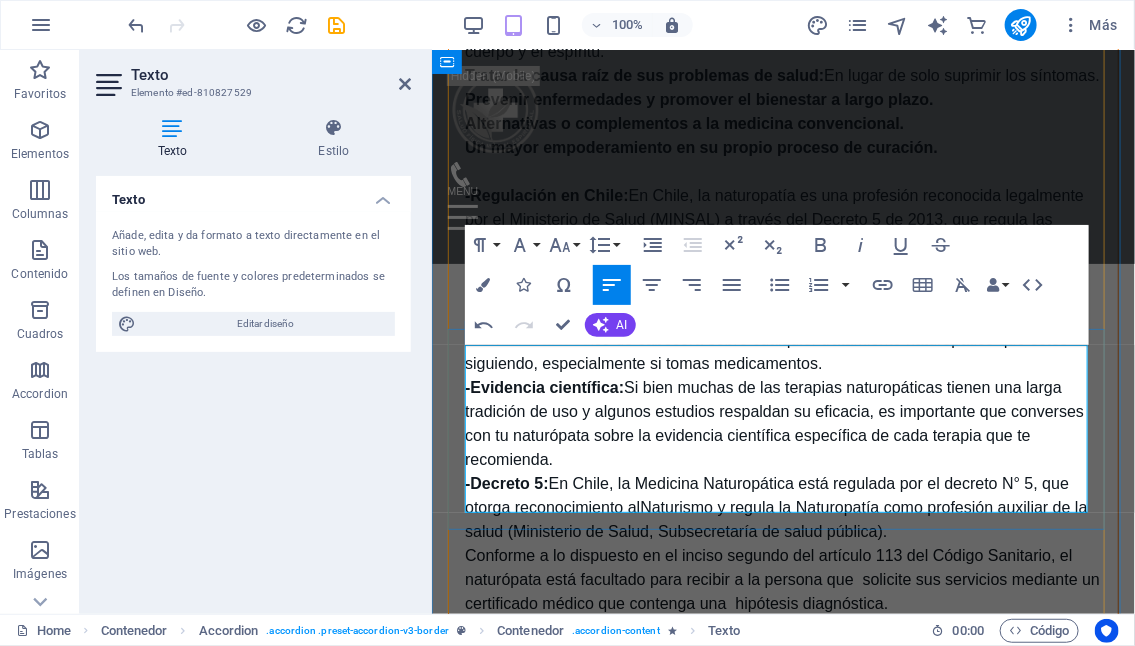 drag, startPoint x: 848, startPoint y: 450, endPoint x: 558, endPoint y: 479, distance: 291.44638 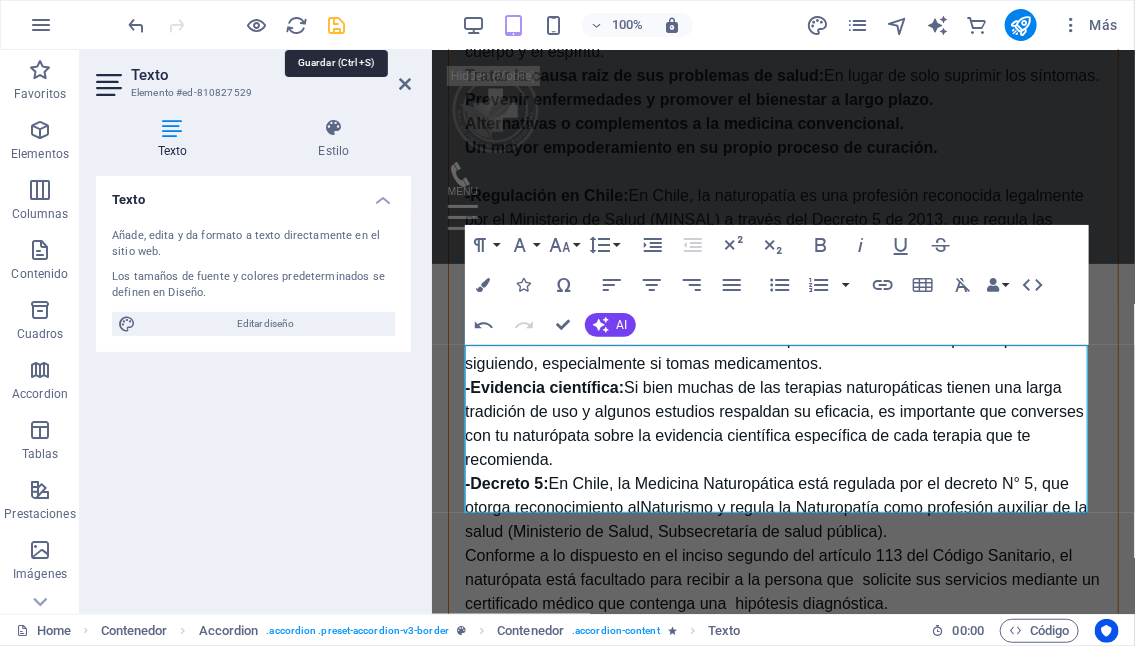 click at bounding box center (337, 25) 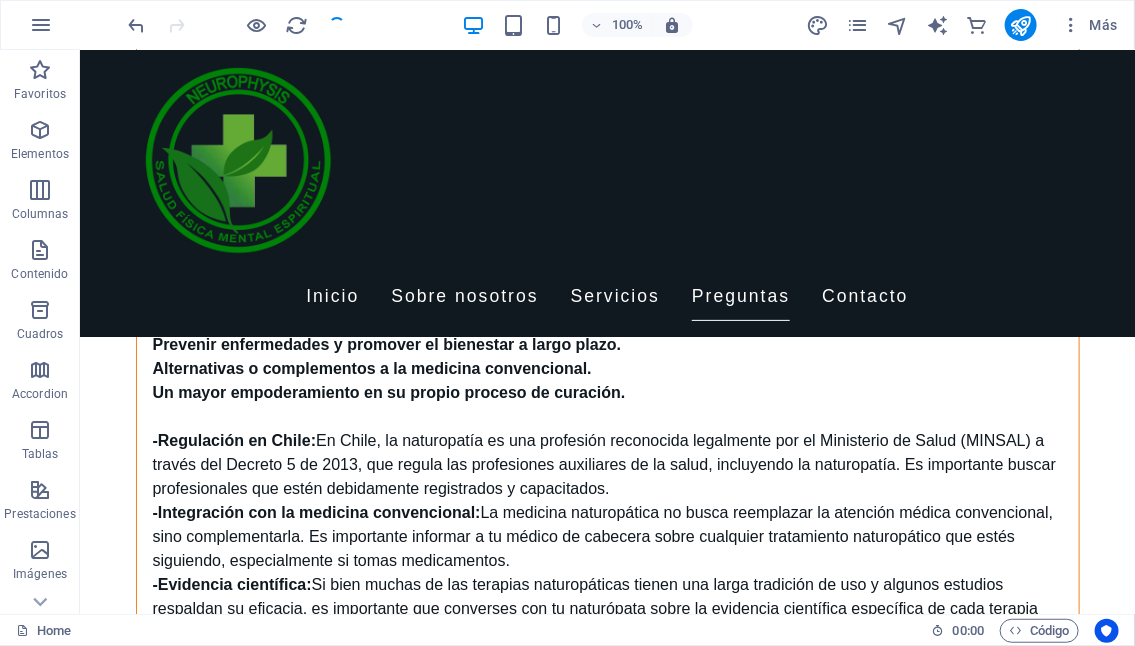 scroll, scrollTop: 4806, scrollLeft: 0, axis: vertical 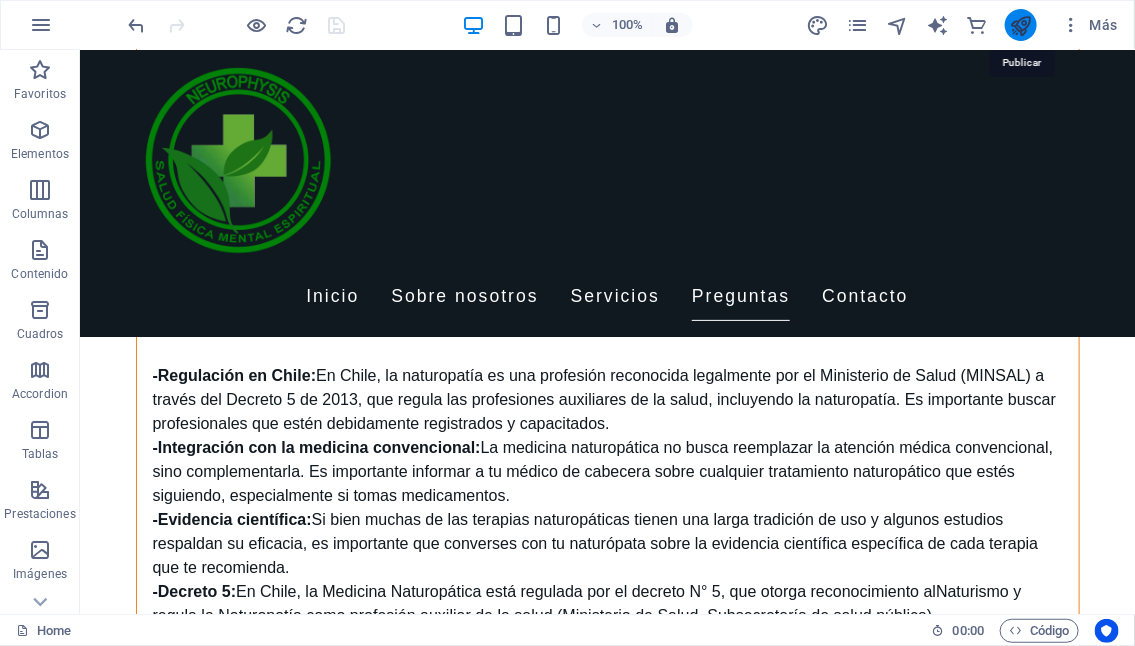 click at bounding box center [1021, 25] 